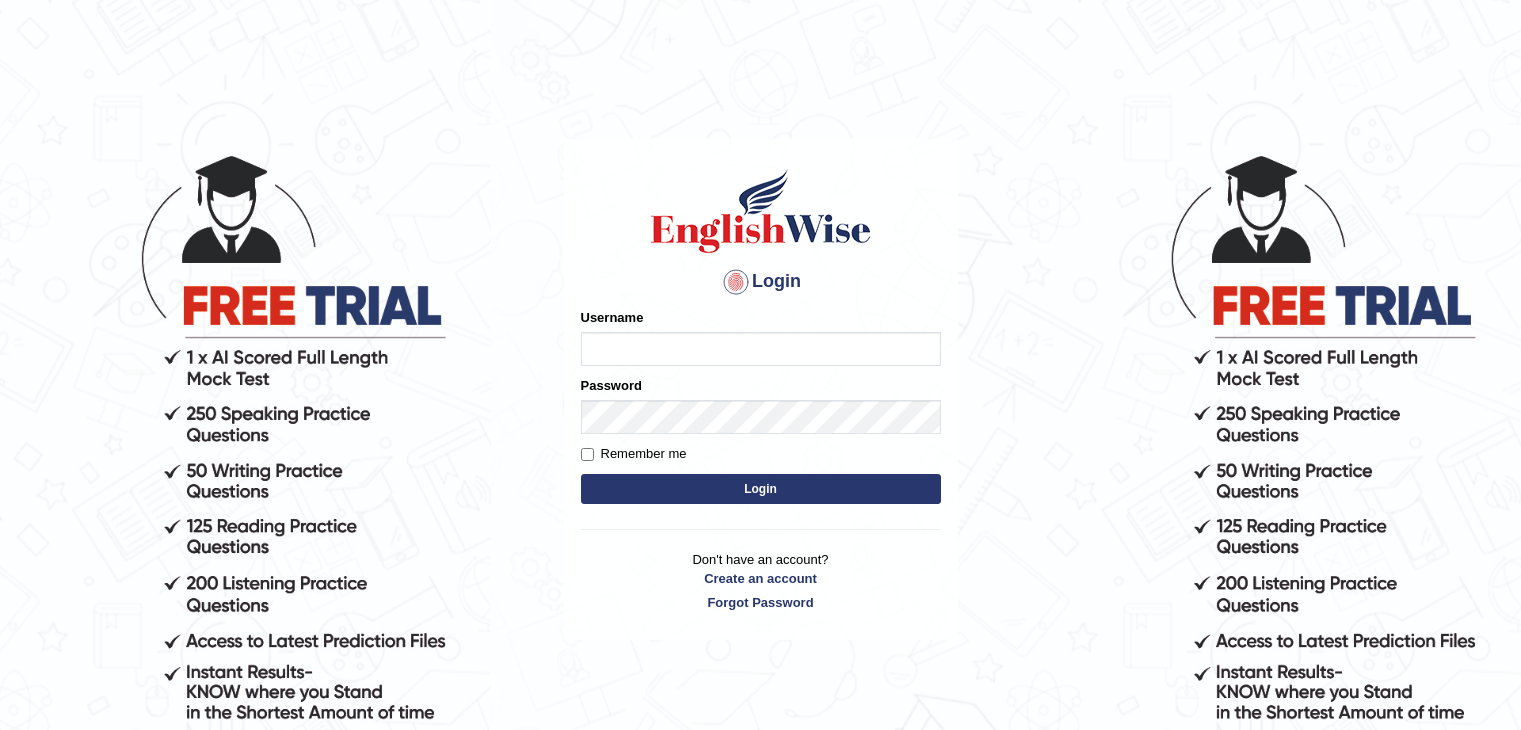 scroll, scrollTop: 0, scrollLeft: 0, axis: both 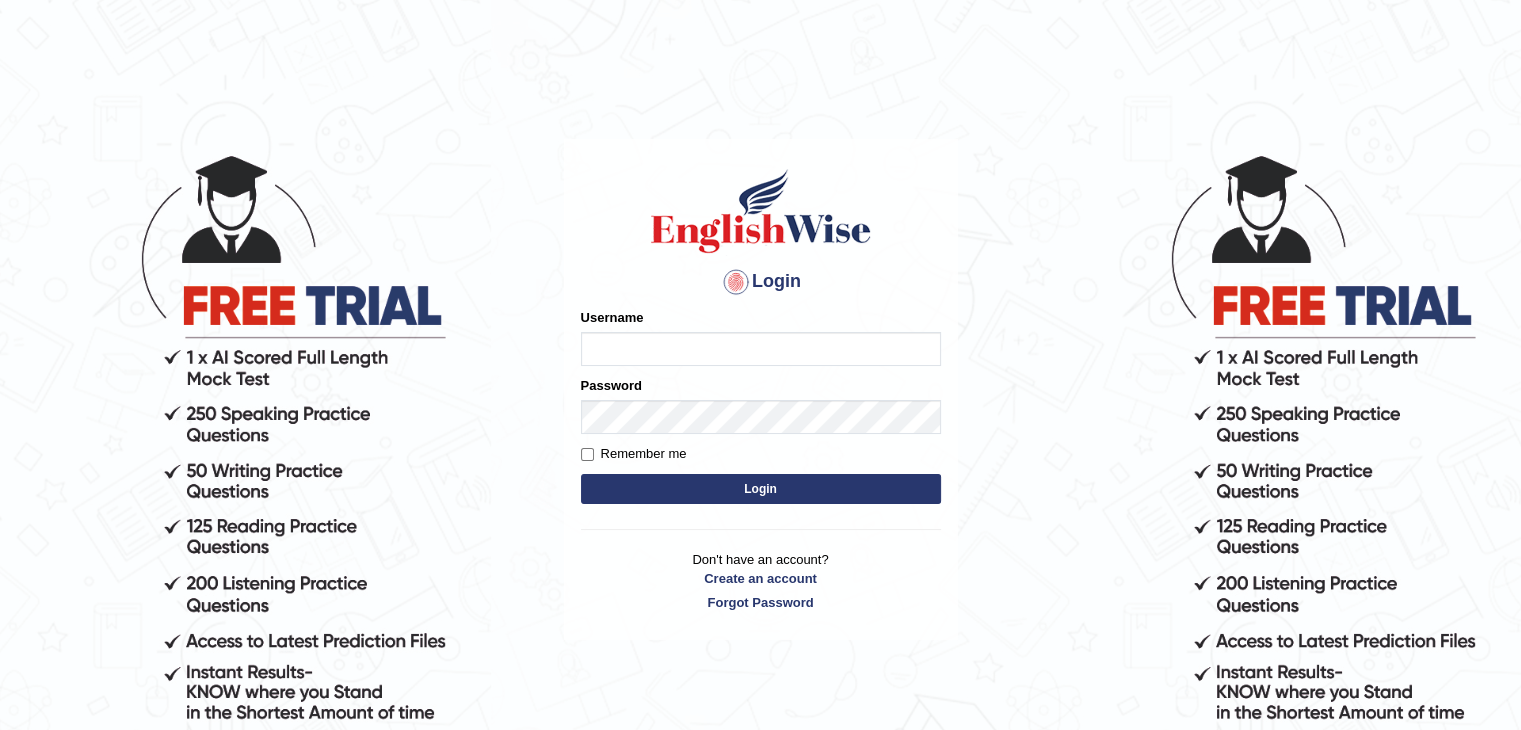 type on "[FIRST]" 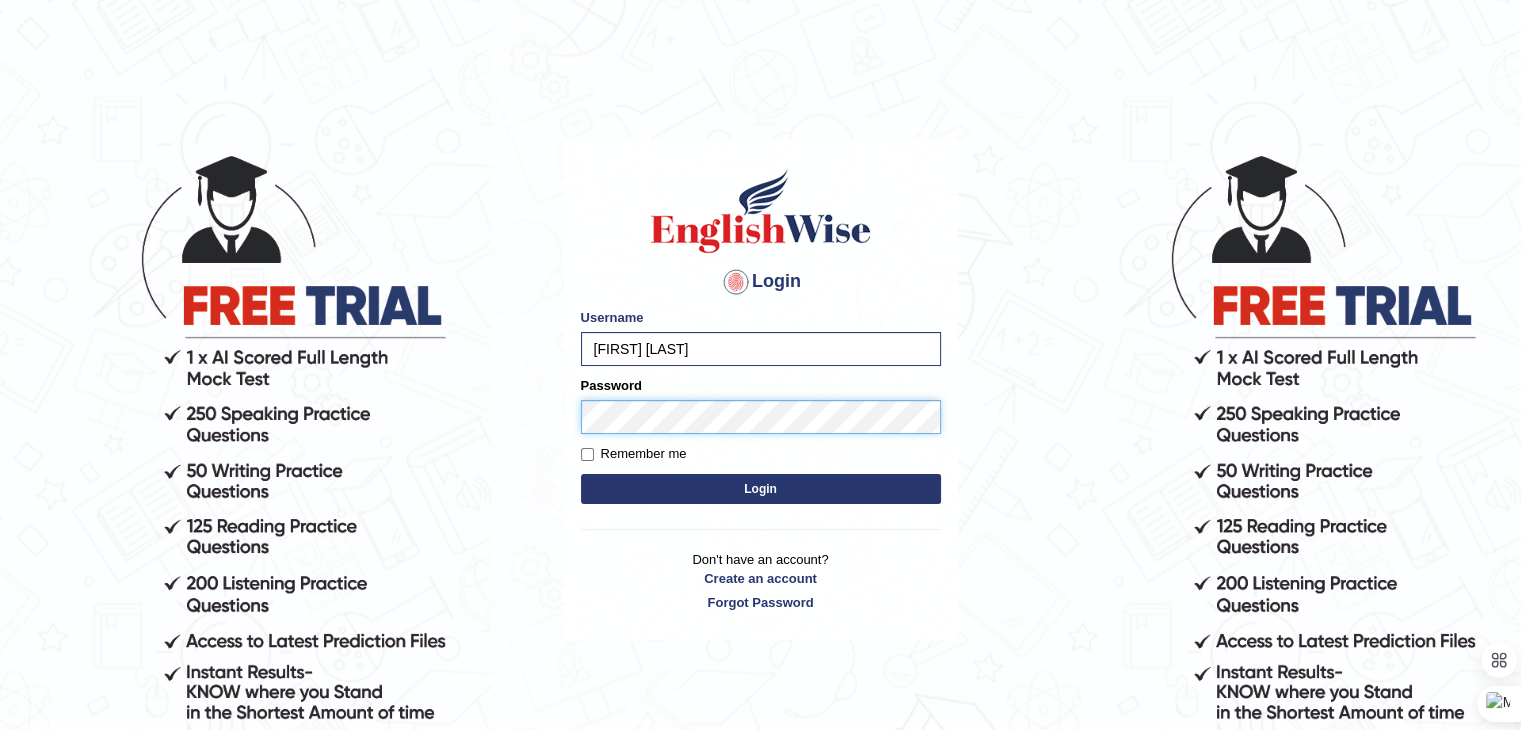 click on "Login" at bounding box center [761, 489] 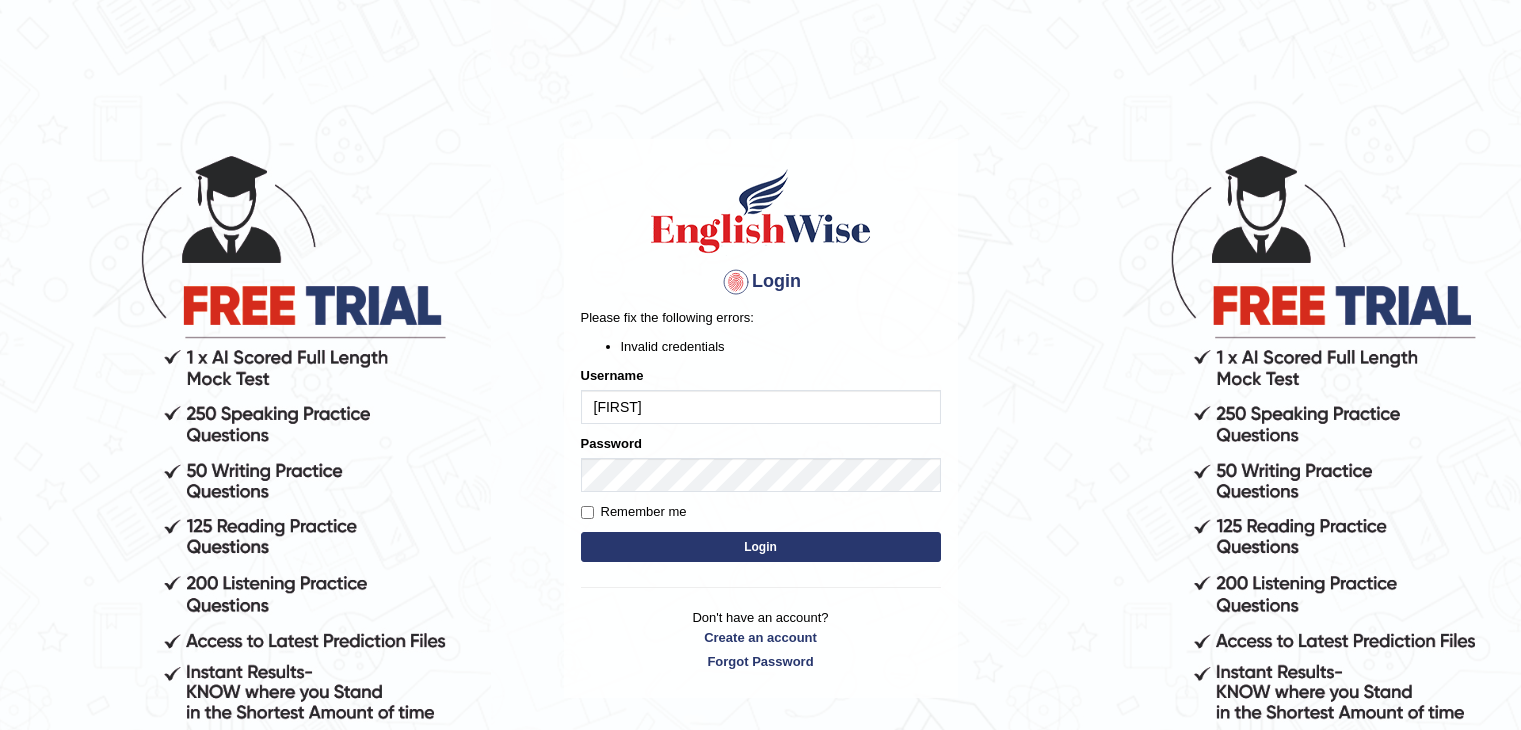 scroll, scrollTop: 0, scrollLeft: 0, axis: both 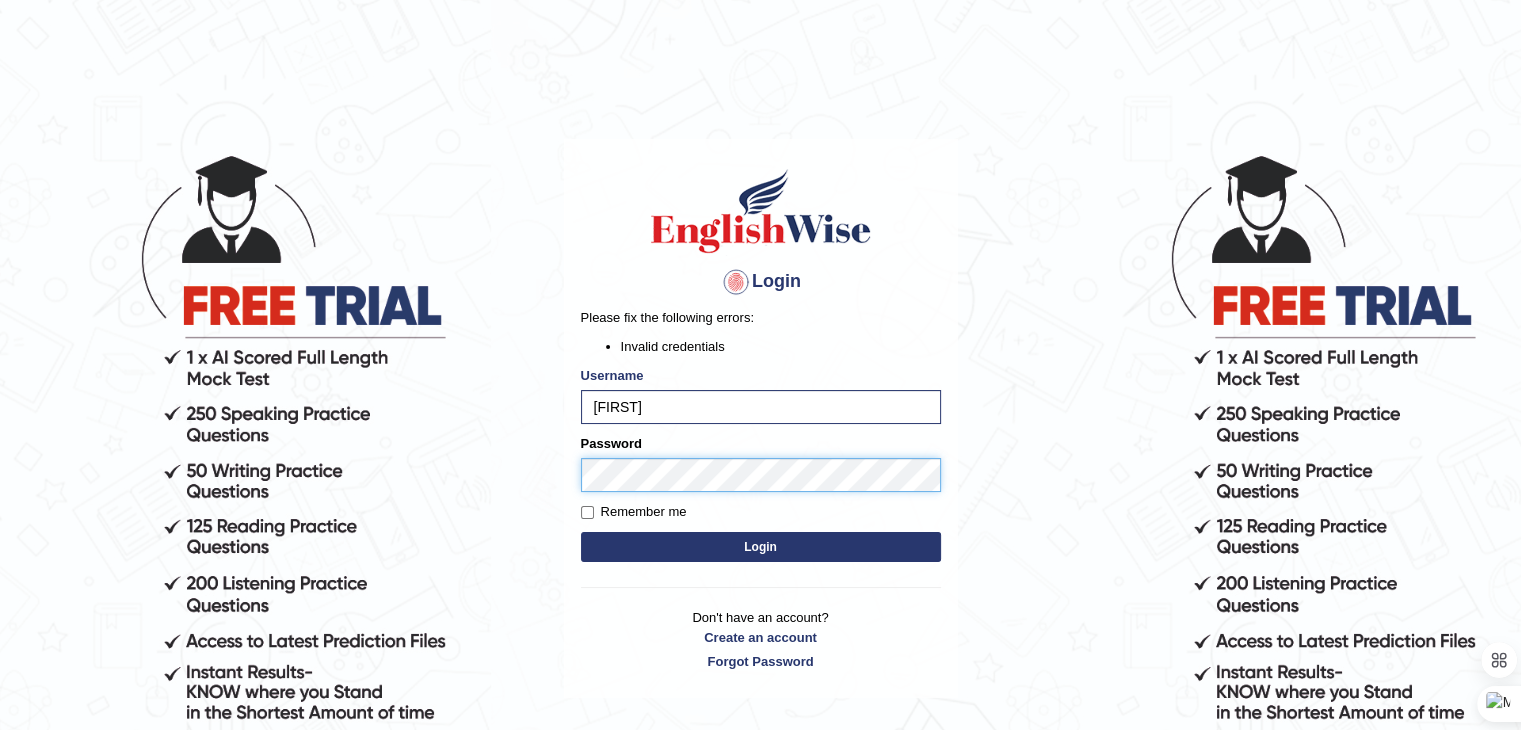 click on "Login
Please fix the following errors: Invalid credentials
Username
AmanYunus
Password
Remember me
Login
Don't have an account?
Create an account
Forgot Password
2025 ©  English Wise.  All Rights Reserved  Back to English Wise" at bounding box center (760, 441) 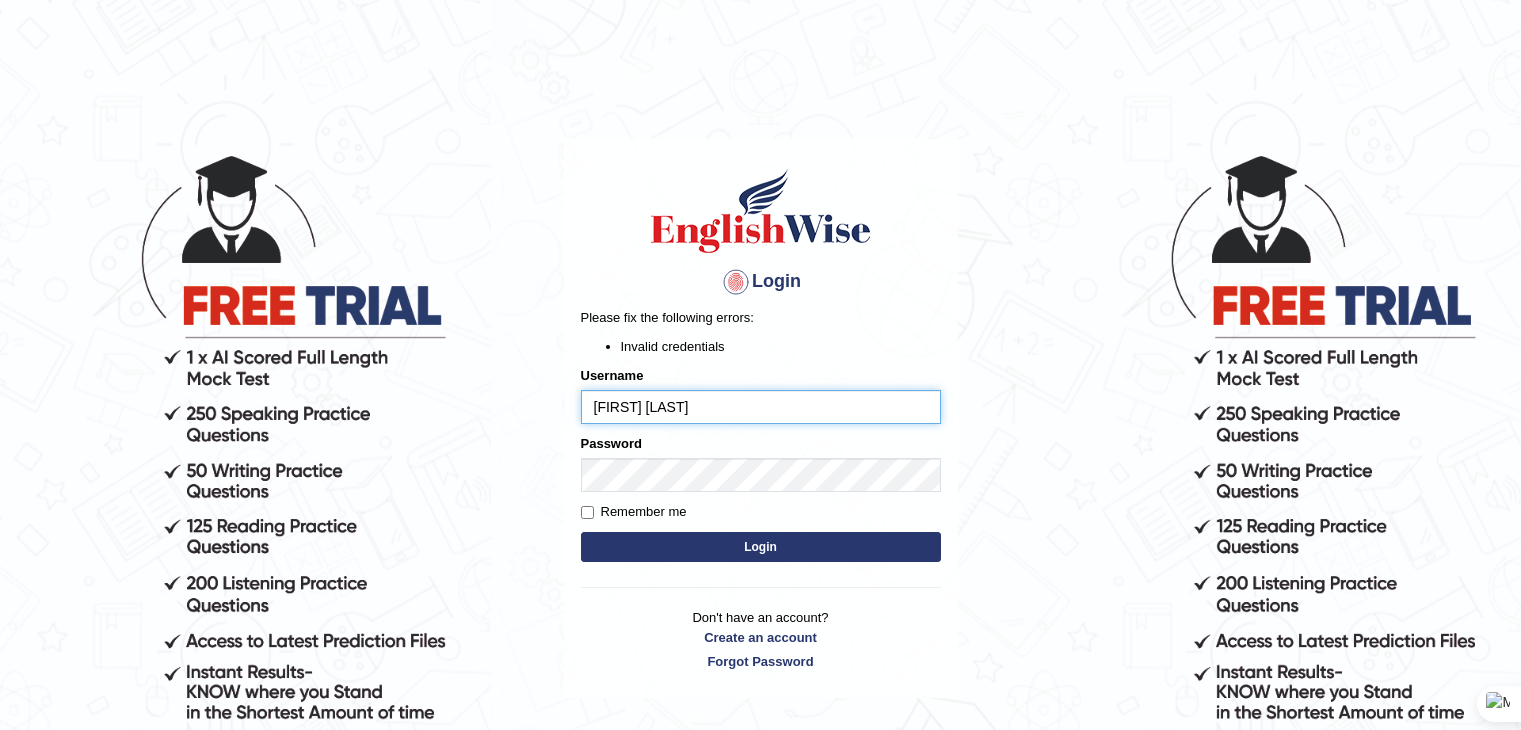 scroll, scrollTop: 0, scrollLeft: 0, axis: both 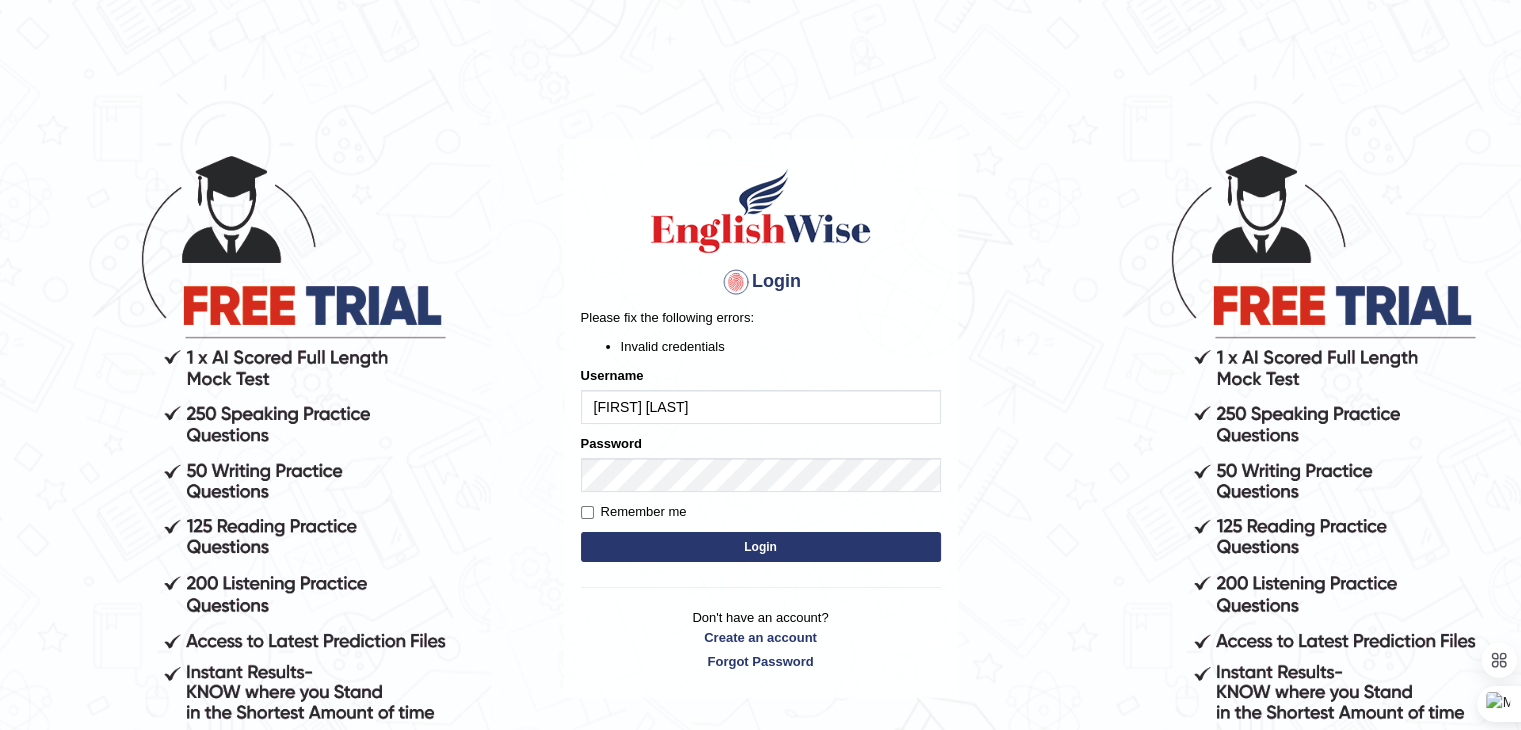click on "Login" at bounding box center [761, 547] 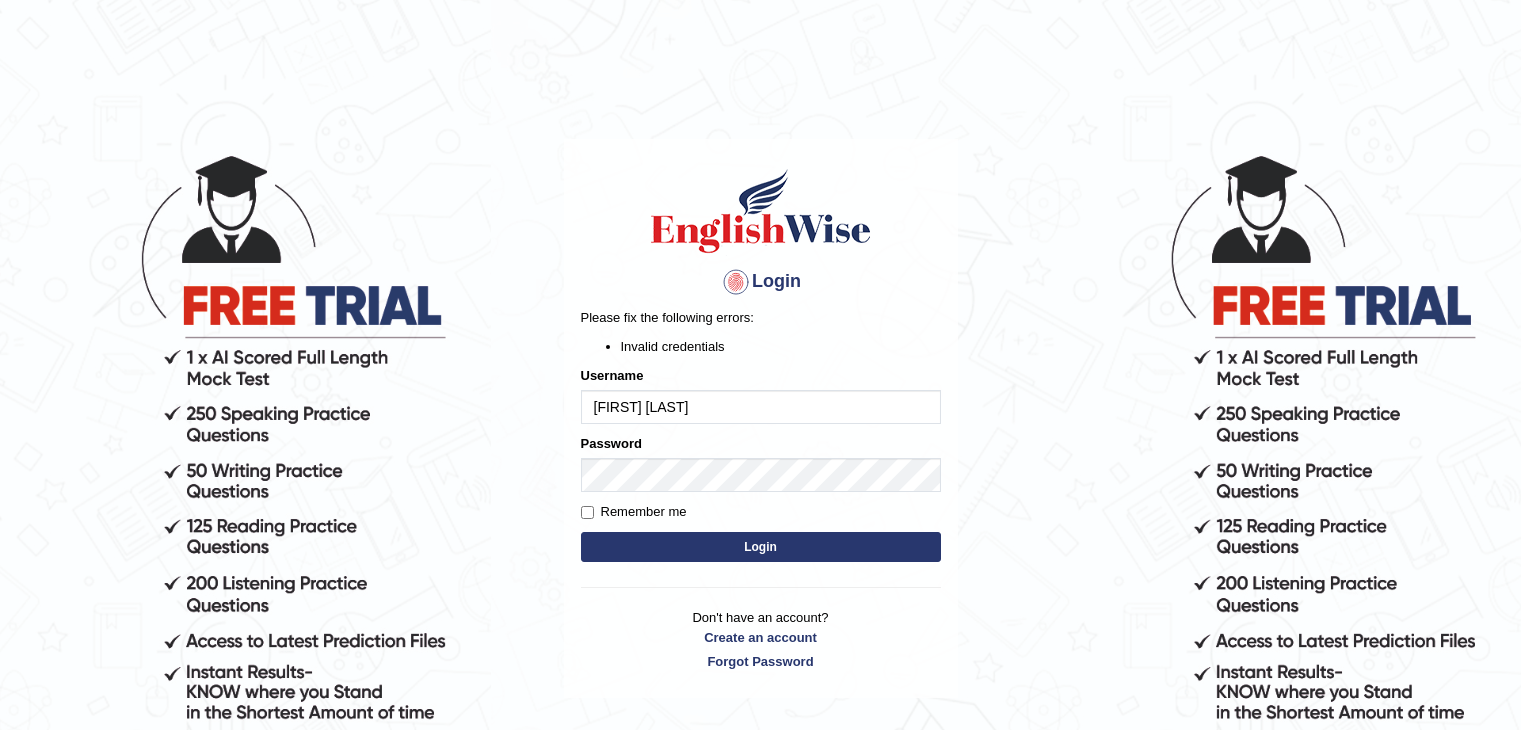 scroll, scrollTop: 0, scrollLeft: 0, axis: both 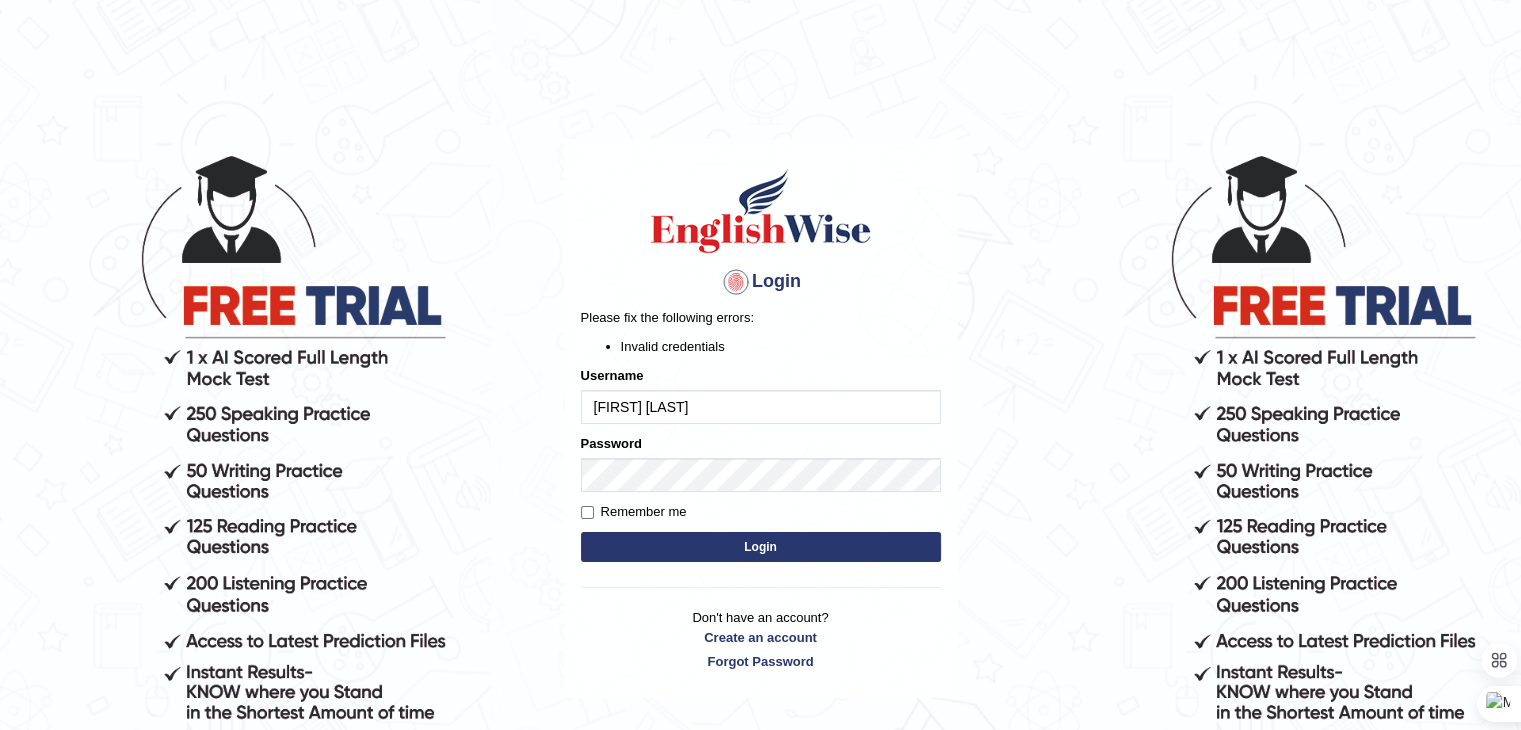 drag, startPoint x: 594, startPoint y: 409, endPoint x: 671, endPoint y: 412, distance: 77.05842 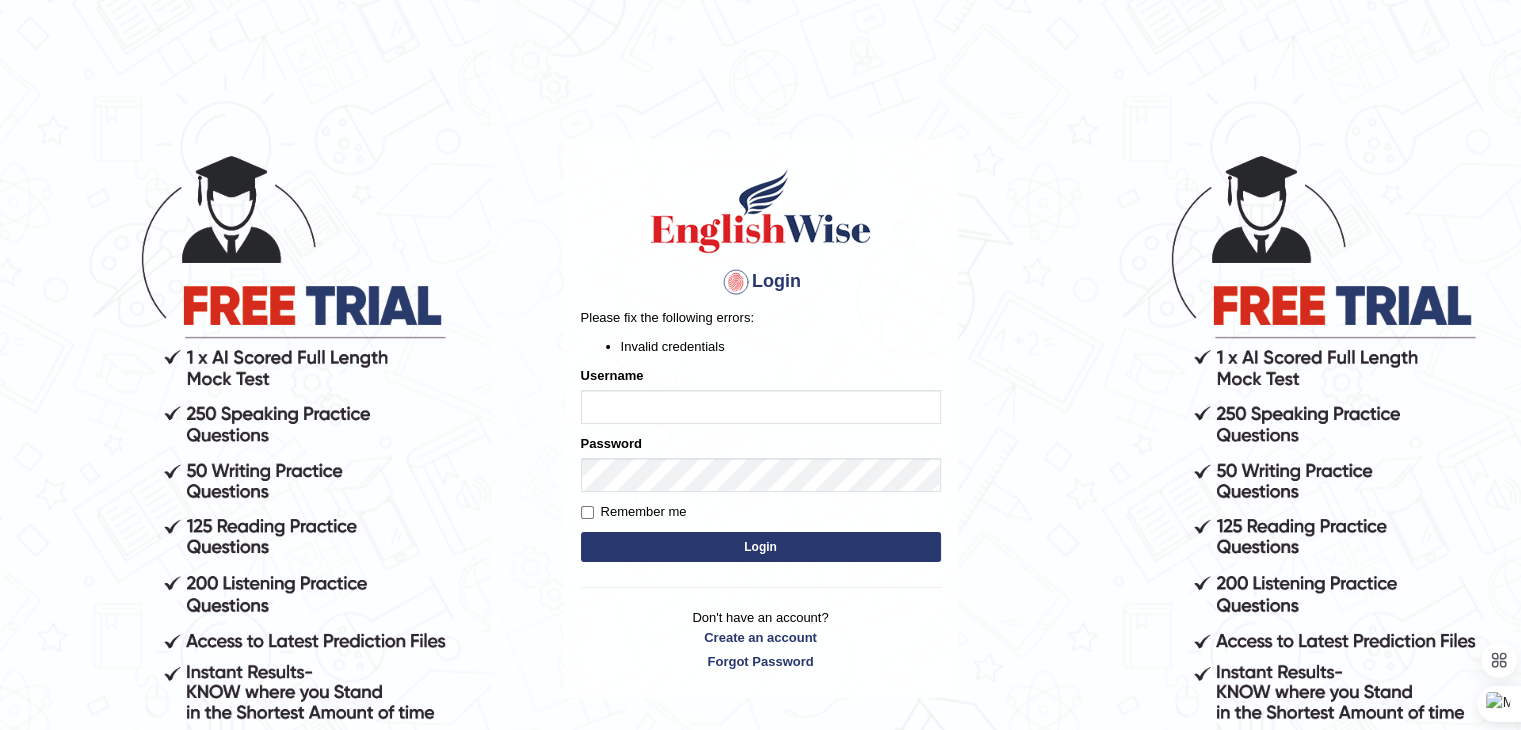 click on "Username" at bounding box center (761, 407) 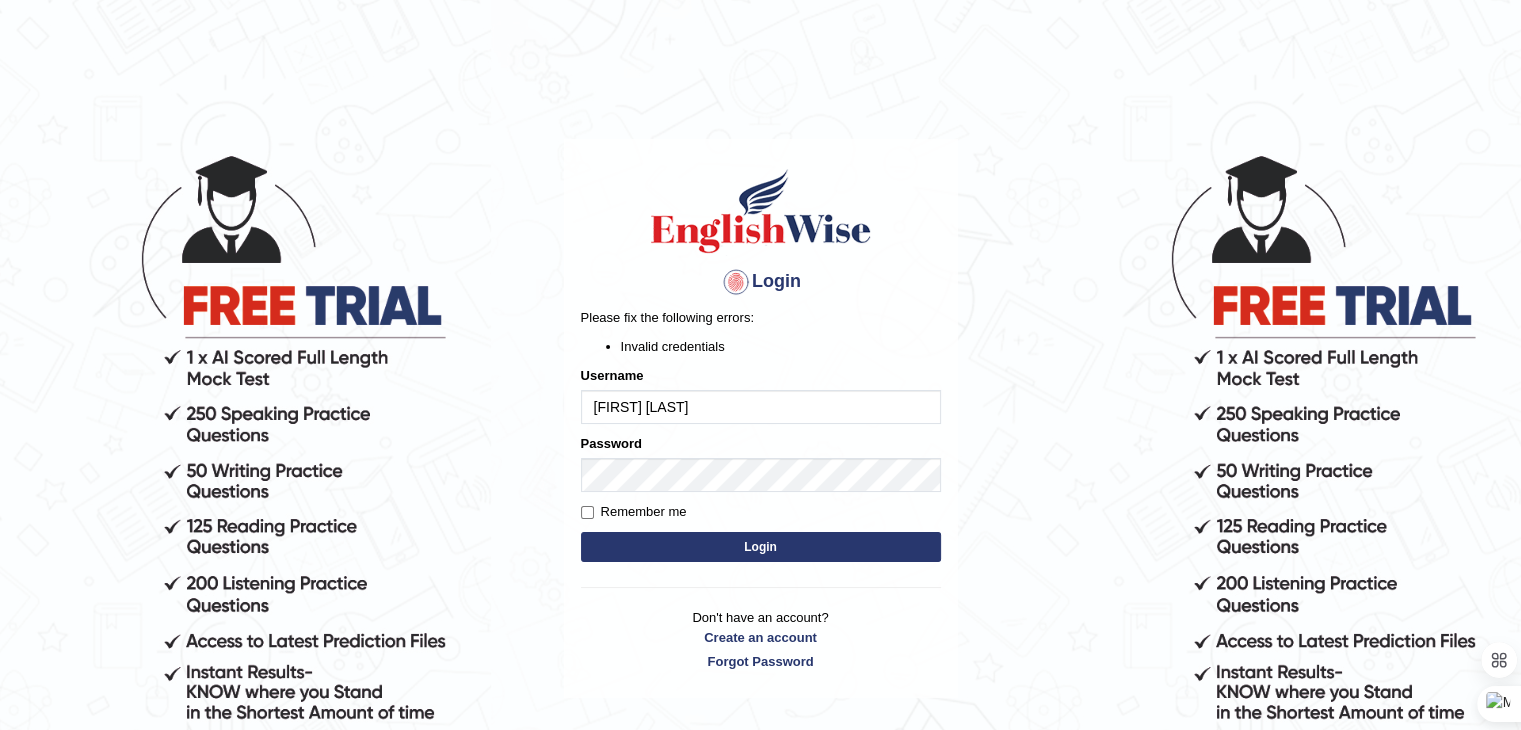 click on "Login" at bounding box center [761, 547] 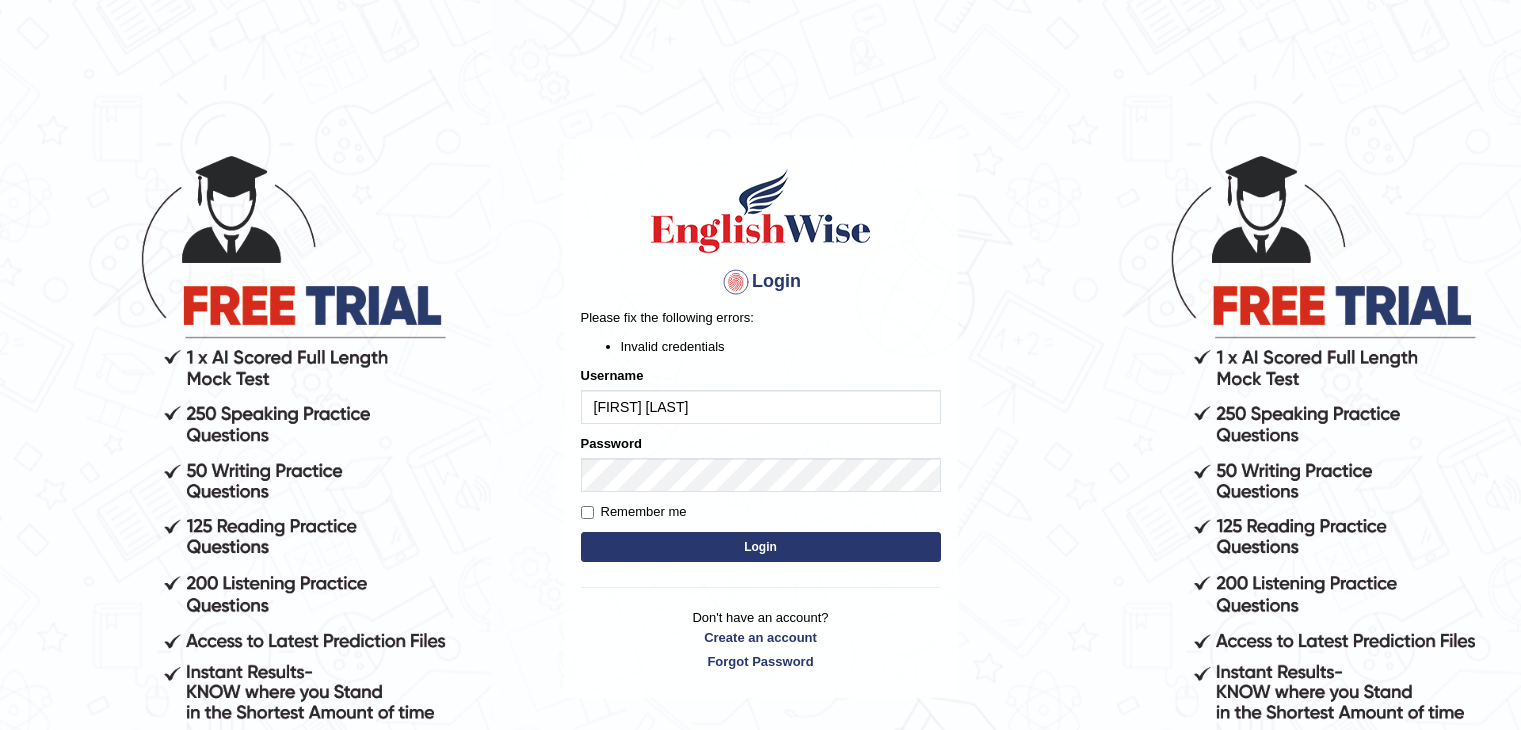 scroll, scrollTop: 0, scrollLeft: 0, axis: both 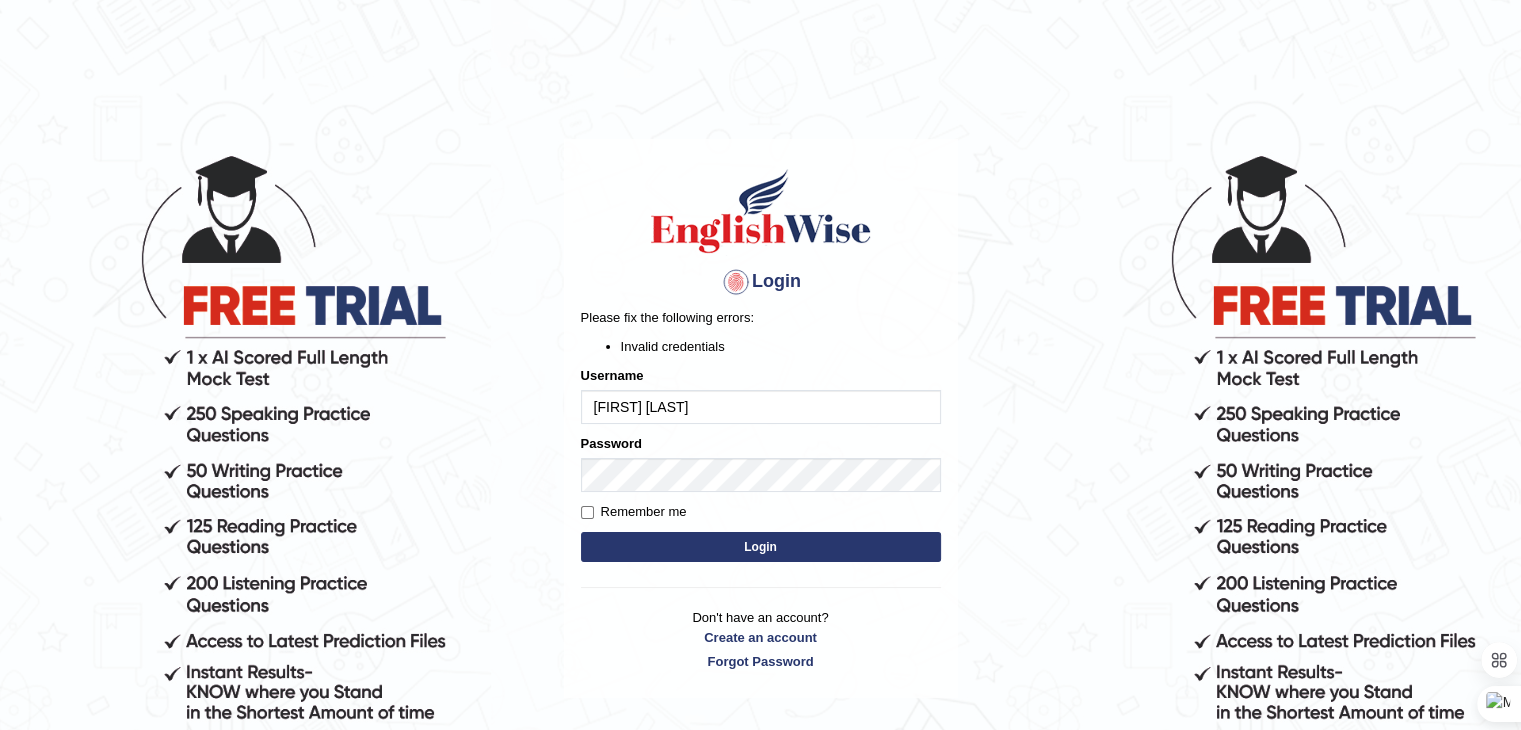 click on "Login" at bounding box center [761, 547] 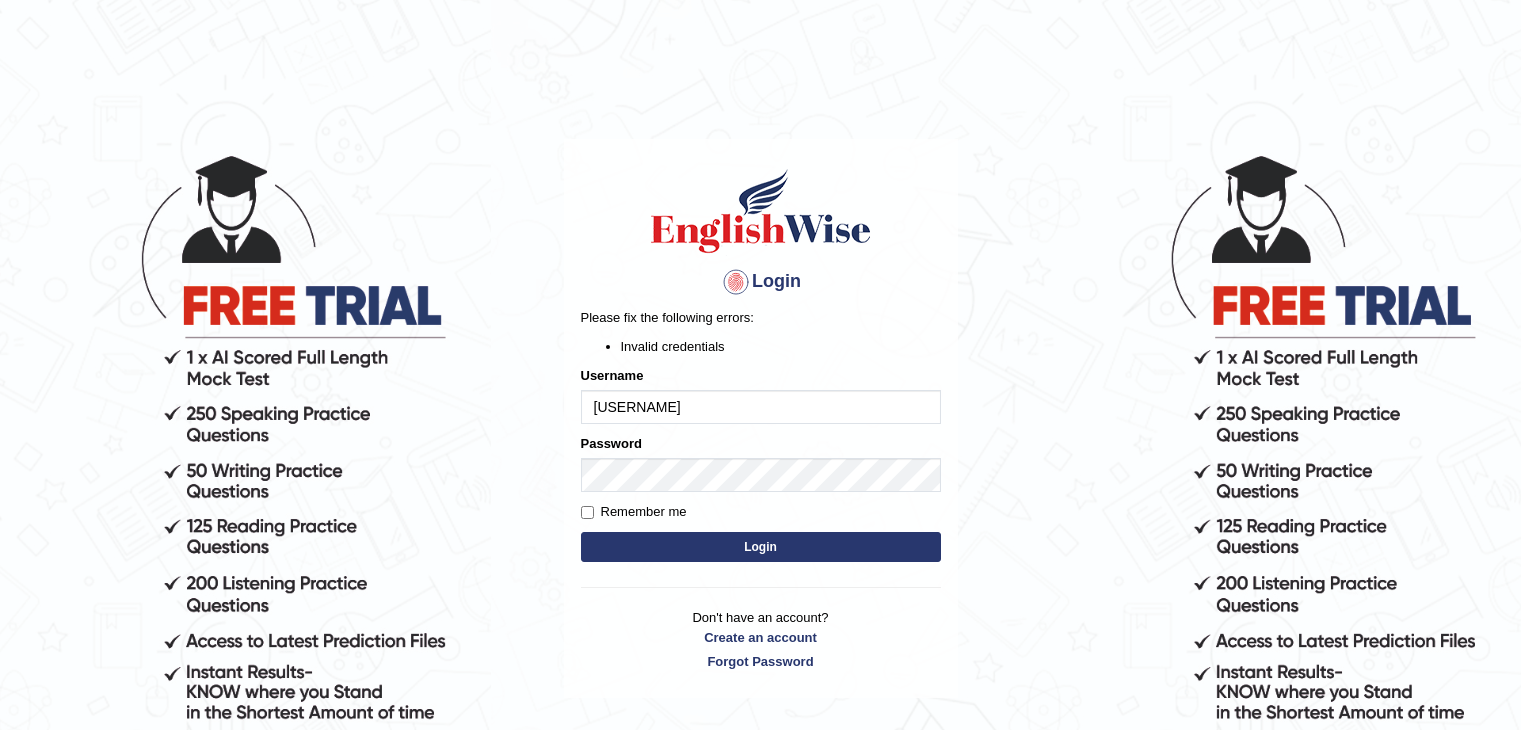 scroll, scrollTop: 0, scrollLeft: 0, axis: both 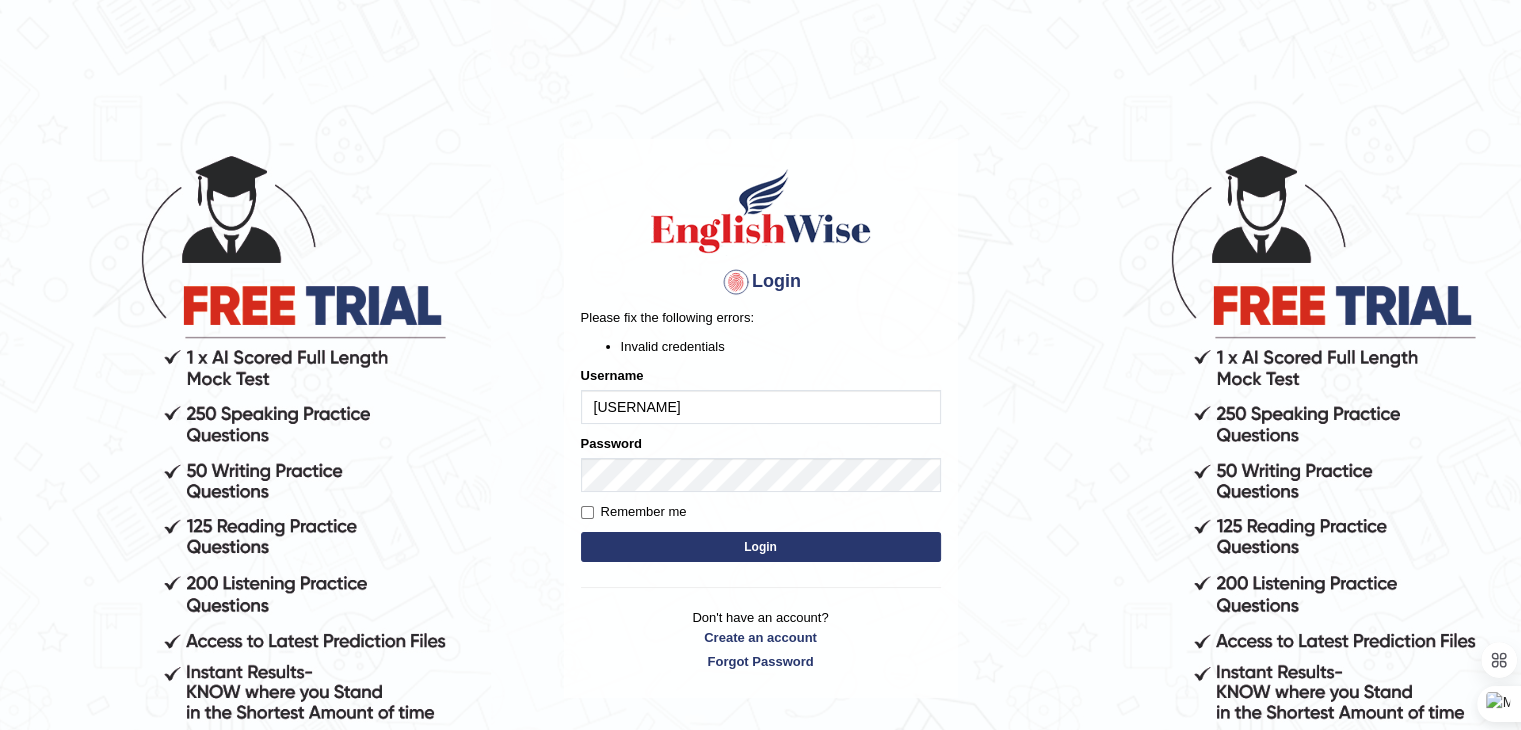 drag, startPoint x: 684, startPoint y: 413, endPoint x: 500, endPoint y: 407, distance: 184.0978 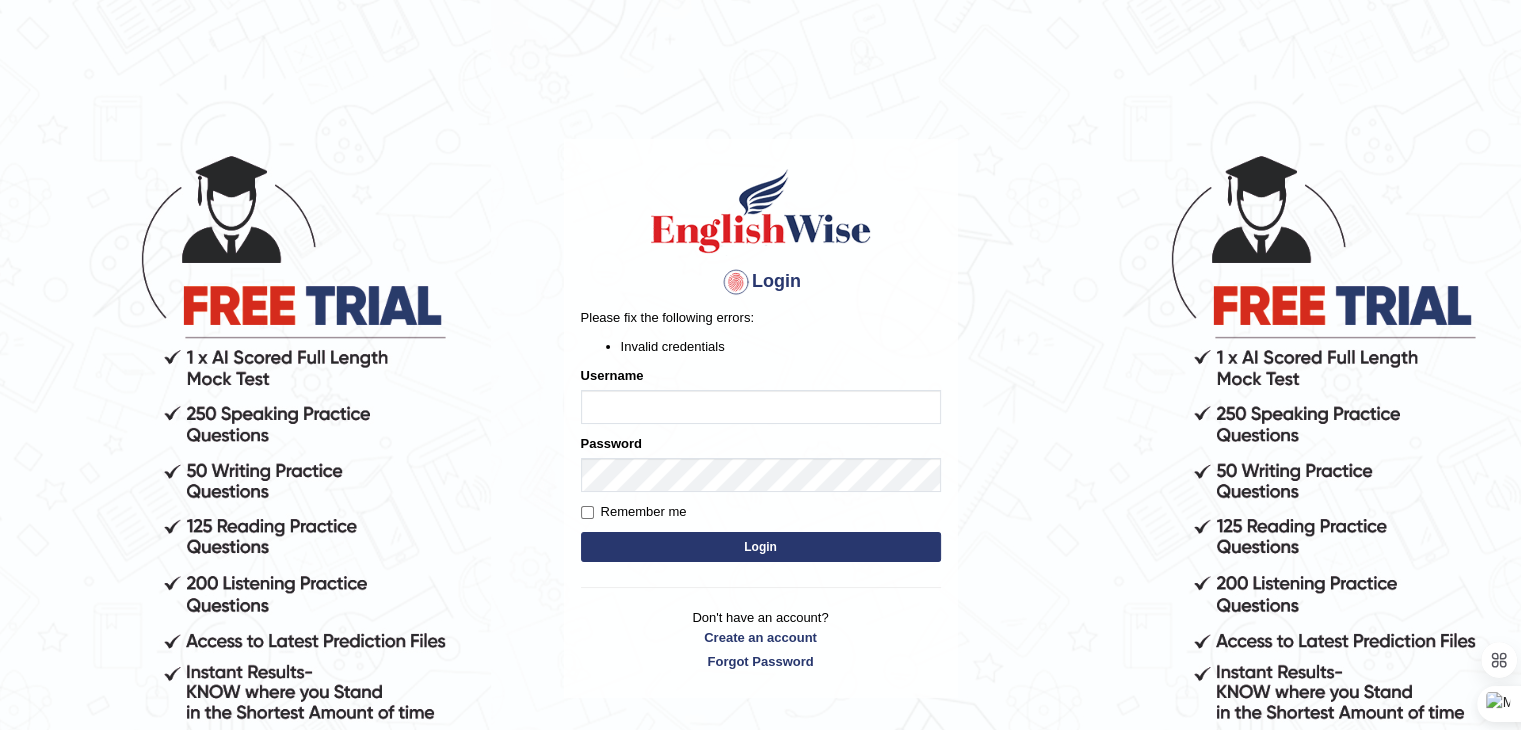 click on "Username" at bounding box center (761, 407) 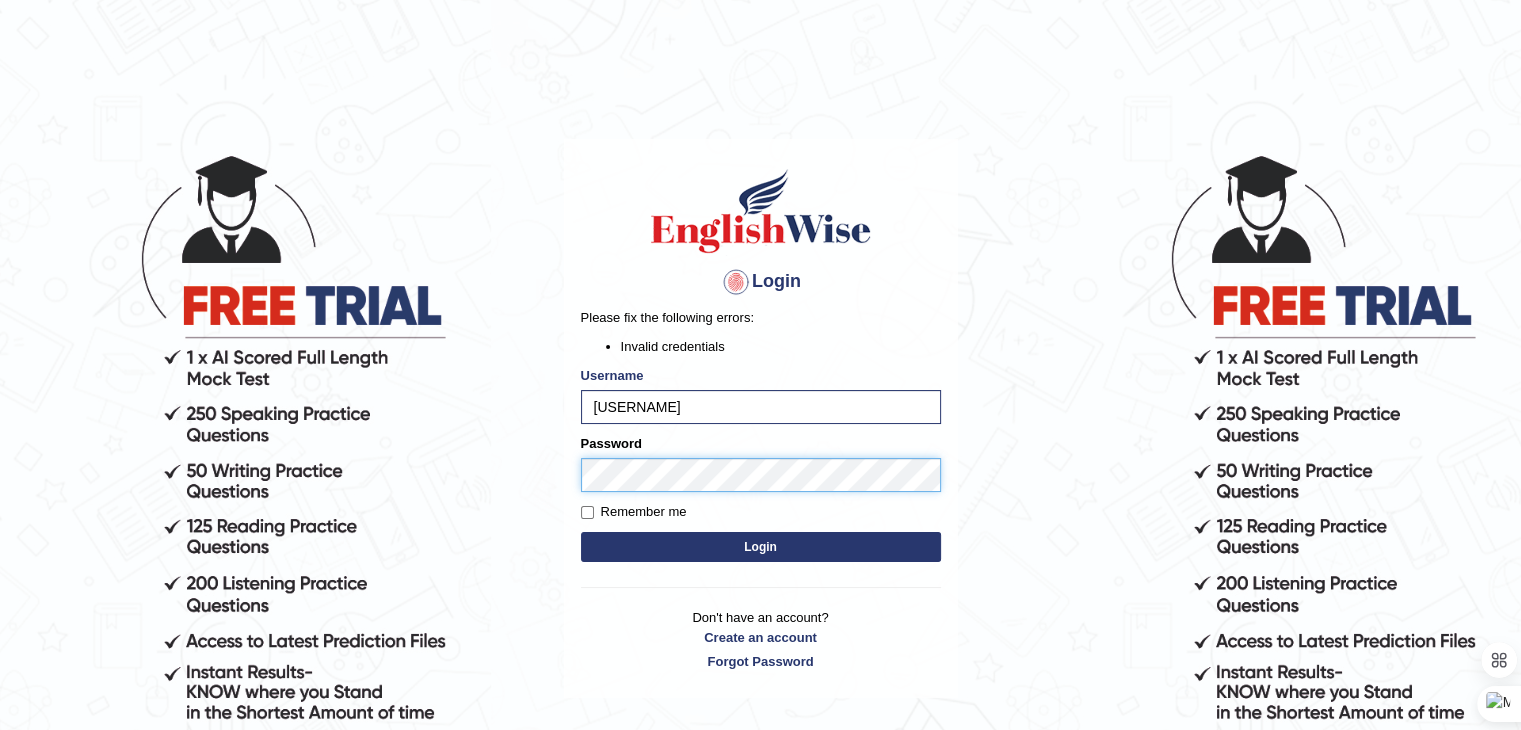 click on "Login
Please fix the following errors: Invalid credentials
Username
AmanYunus
Password
Remember me
Login
Don't have an account?
Create an account
Forgot Password
2025 ©  English Wise.  All Rights Reserved  Back to English Wise" at bounding box center [760, 441] 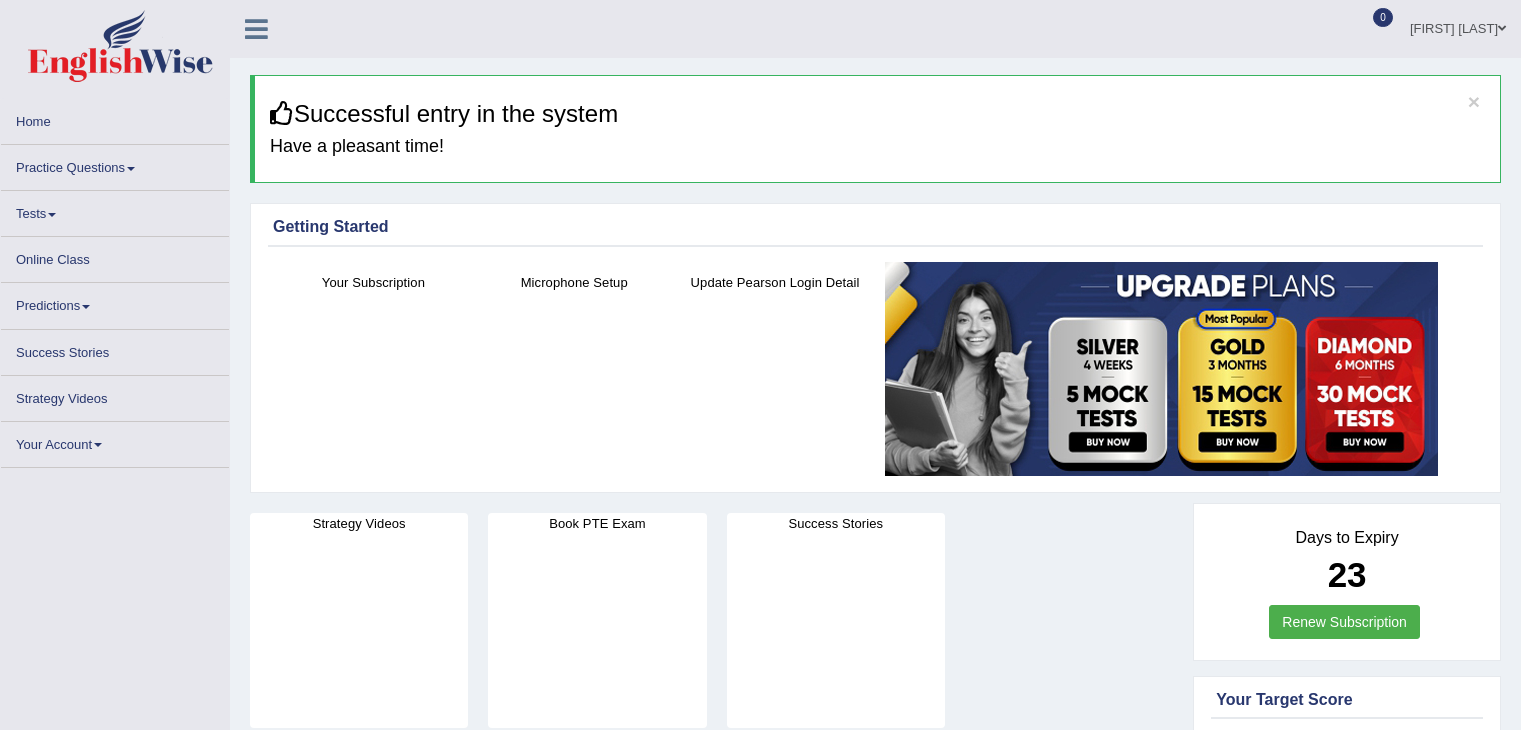scroll, scrollTop: 0, scrollLeft: 0, axis: both 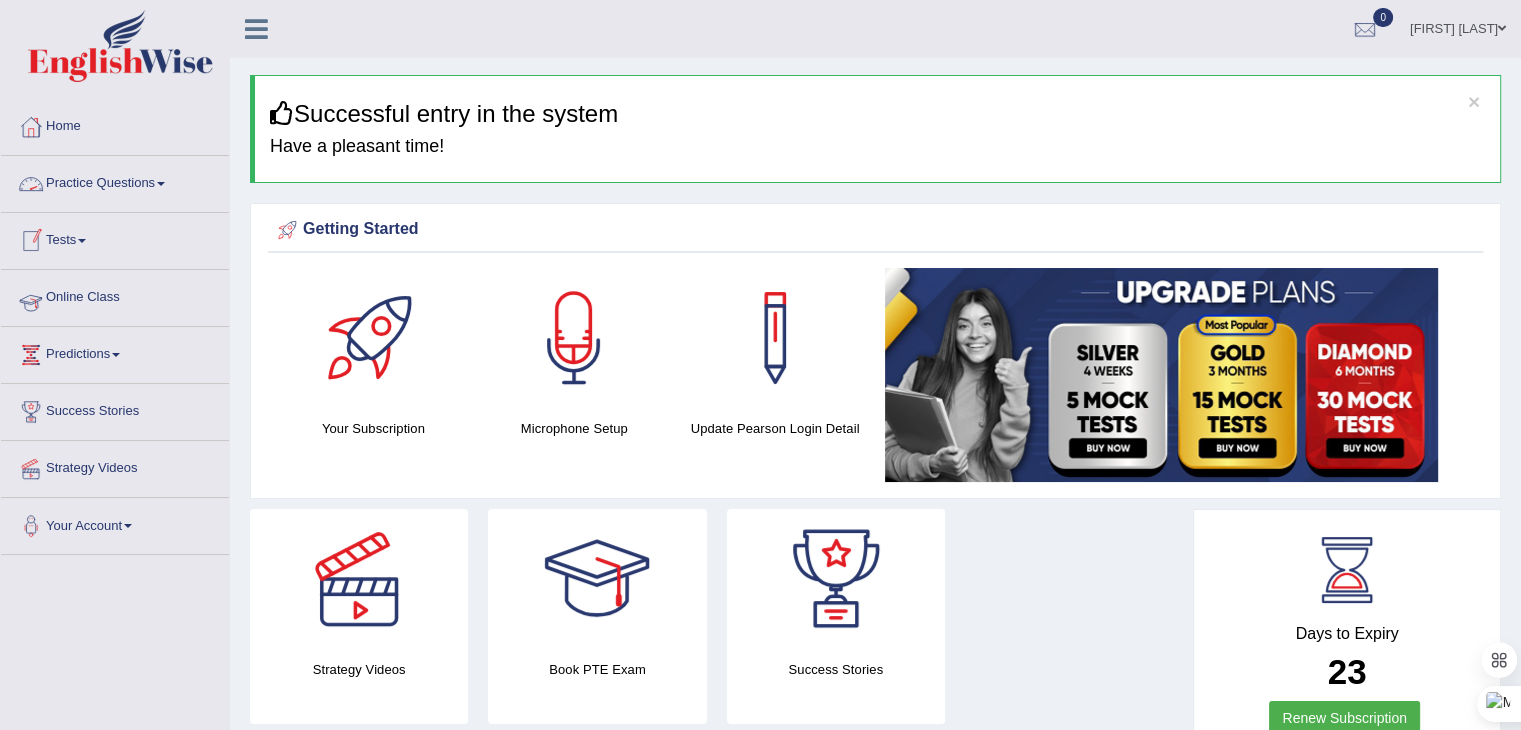 click on "Online Class" at bounding box center (115, 295) 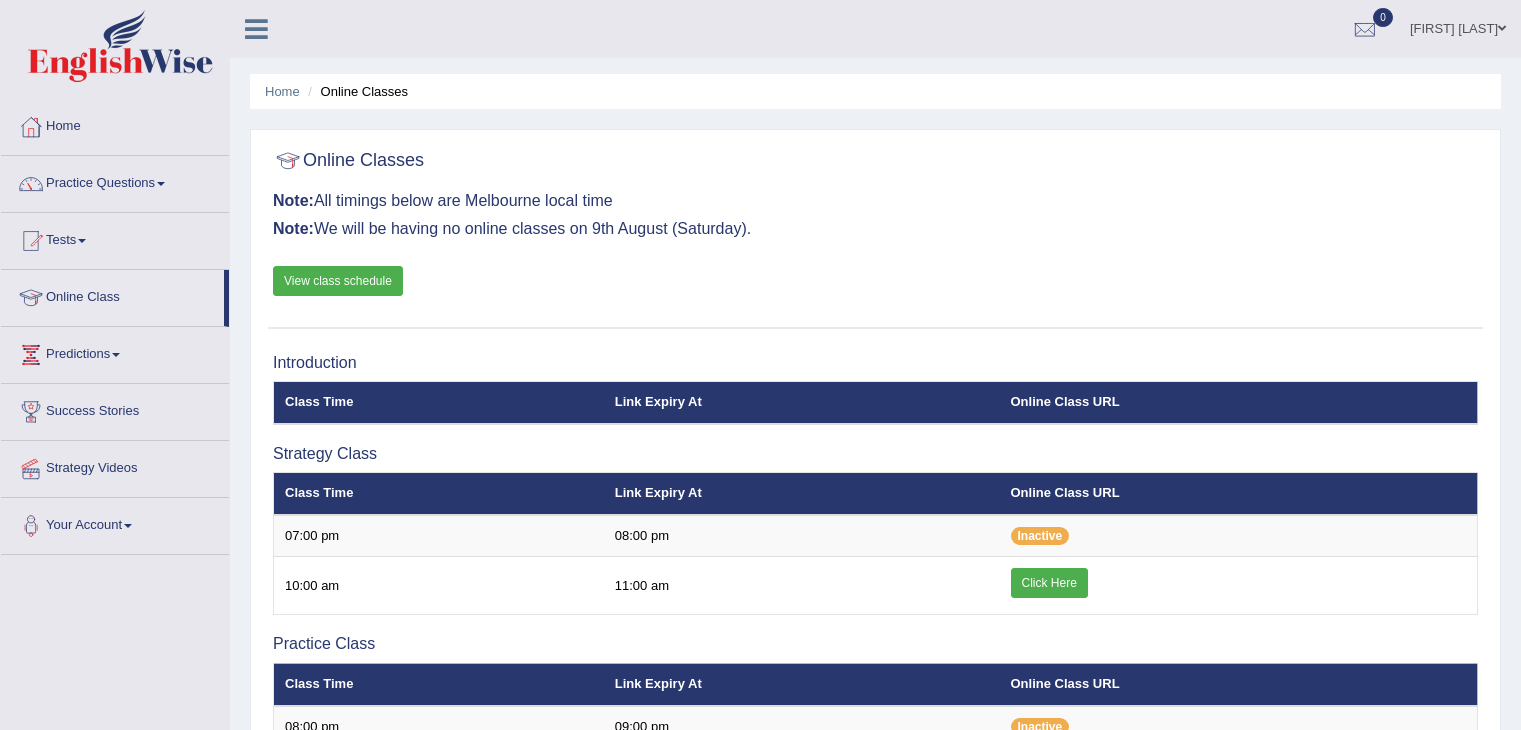 scroll, scrollTop: 0, scrollLeft: 0, axis: both 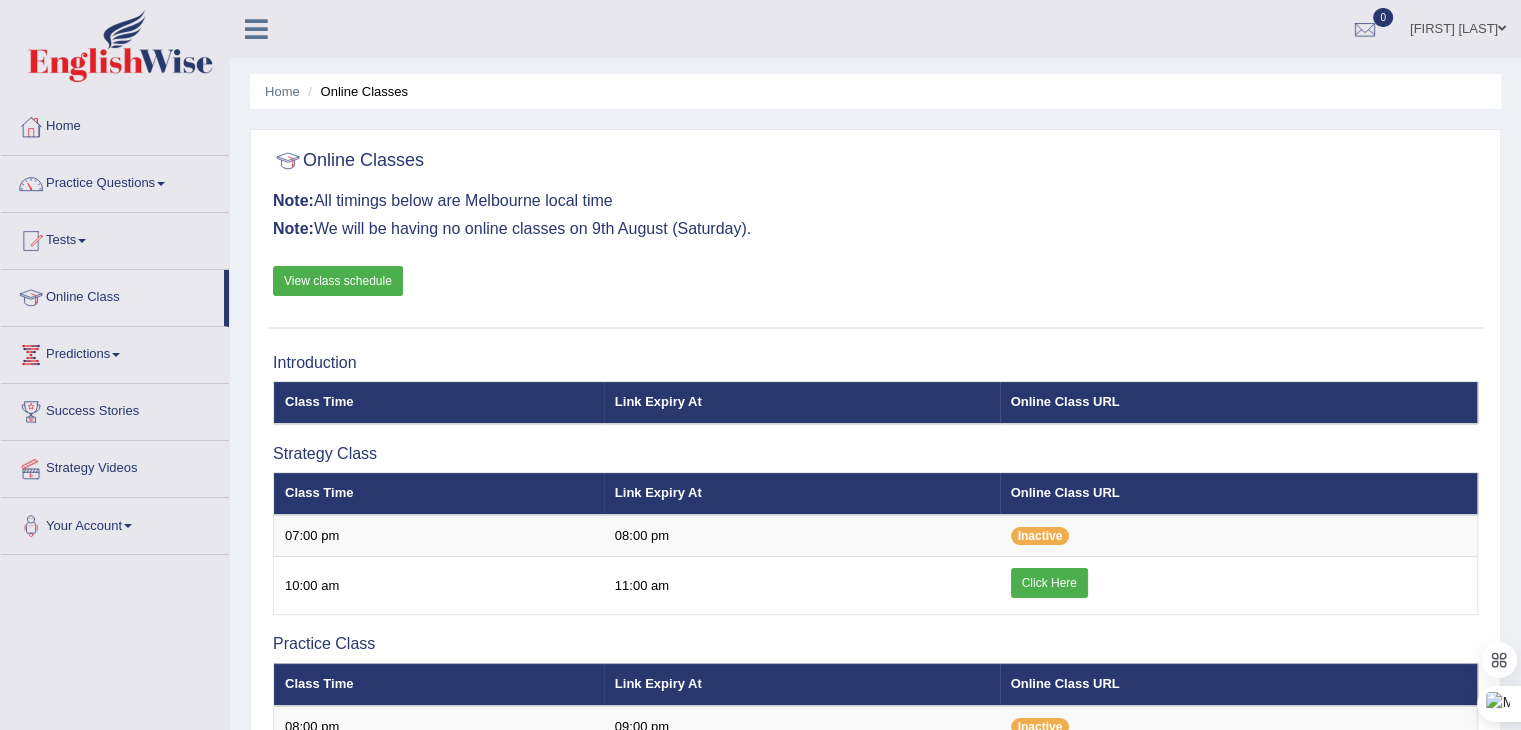 click on "View class schedule" at bounding box center [338, 281] 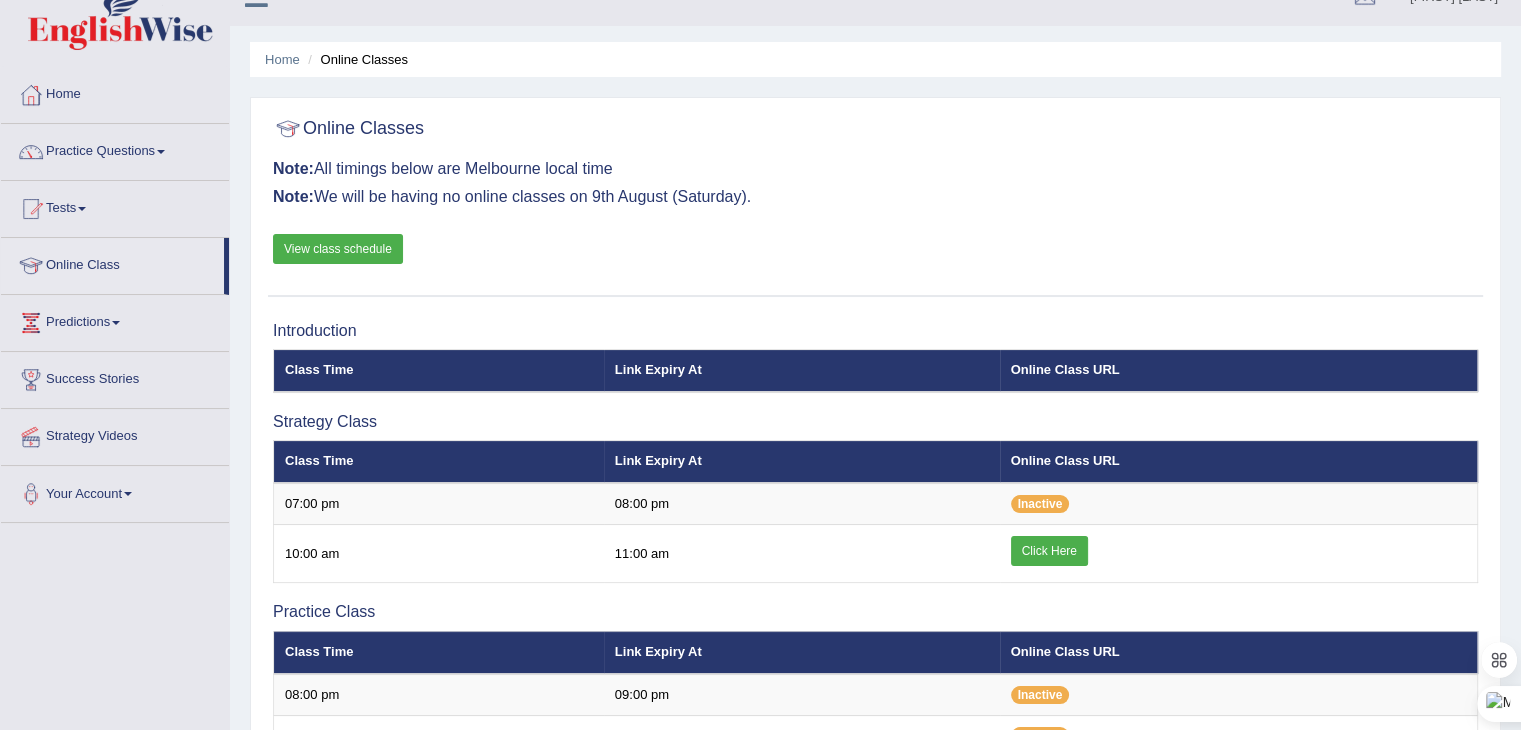 scroll, scrollTop: 30, scrollLeft: 0, axis: vertical 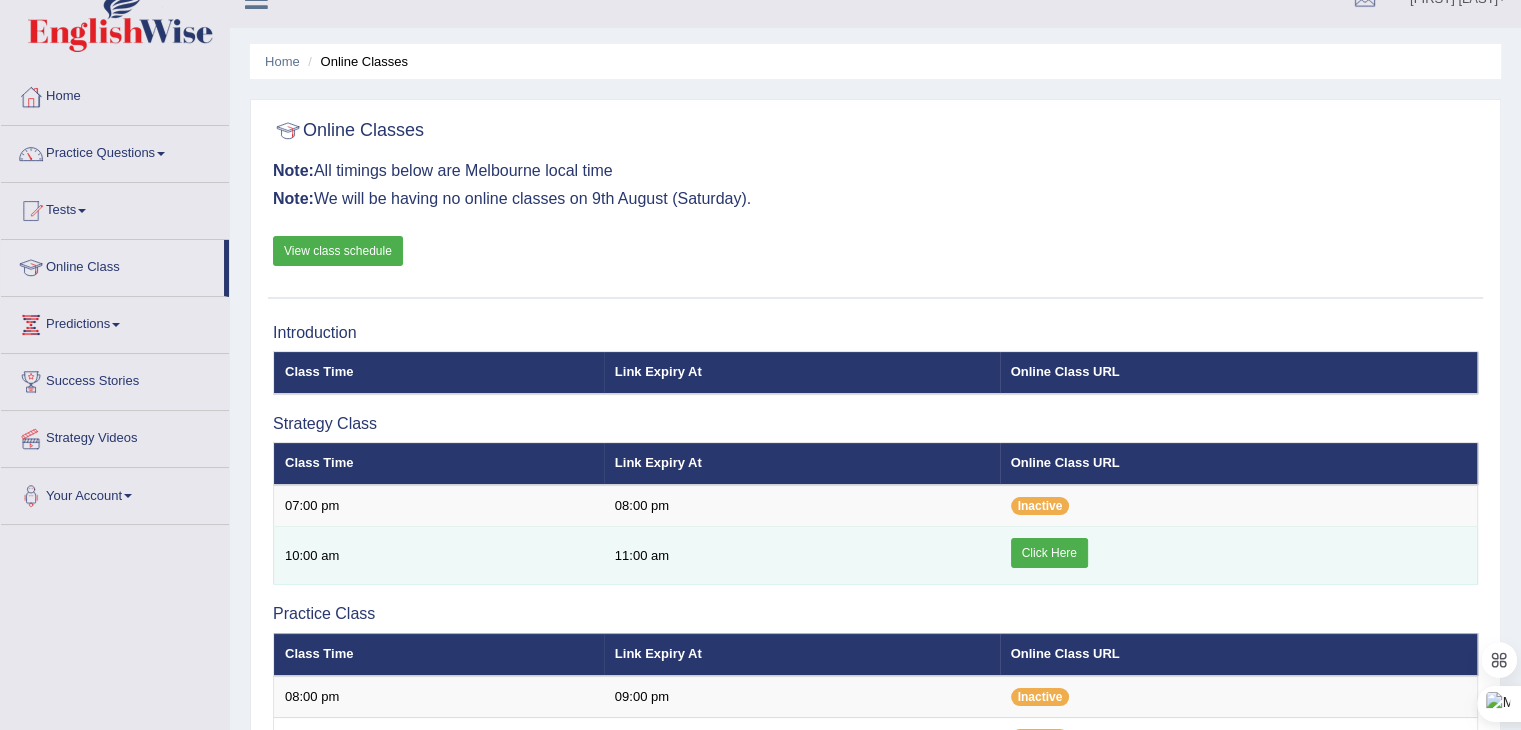 click on "Click Here" at bounding box center (1049, 553) 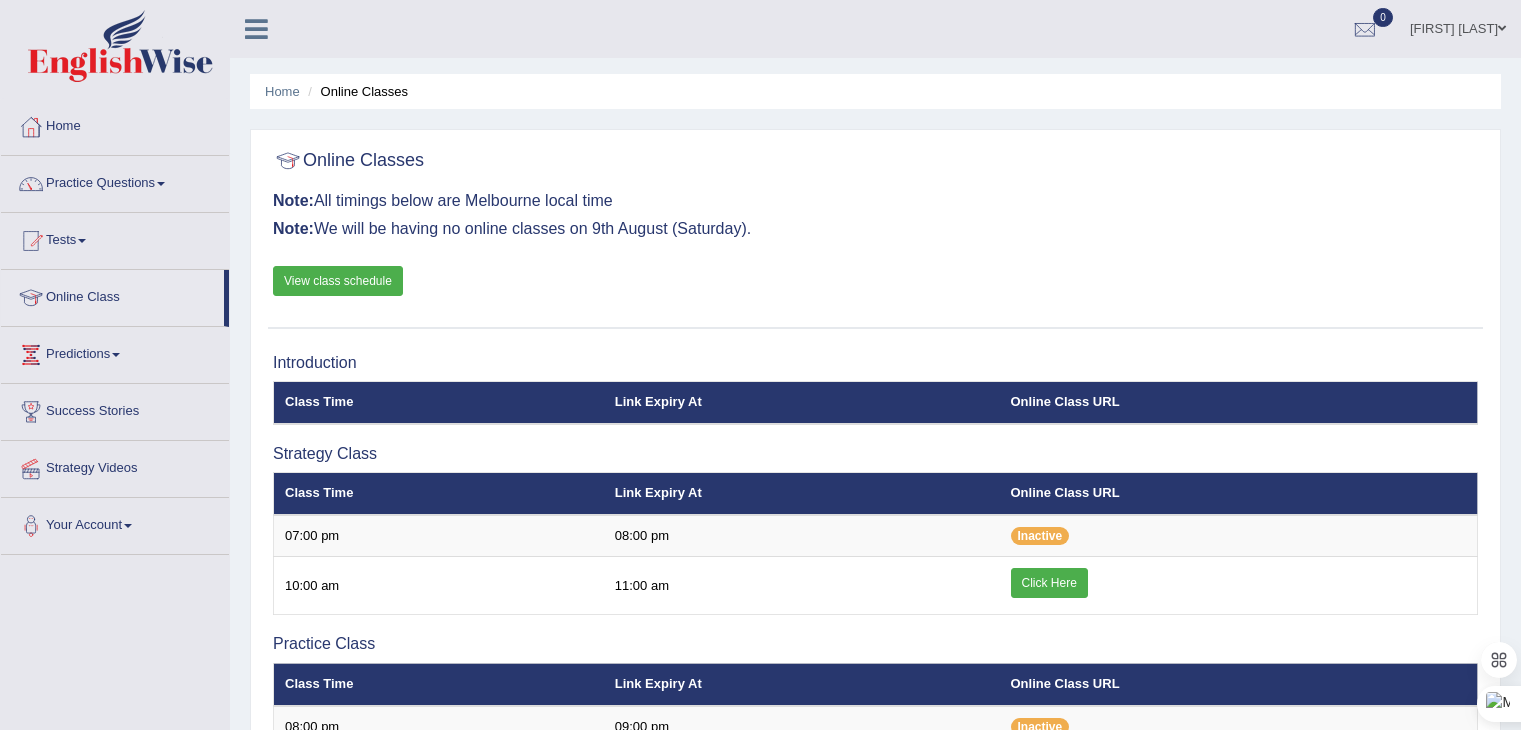 scroll, scrollTop: 30, scrollLeft: 0, axis: vertical 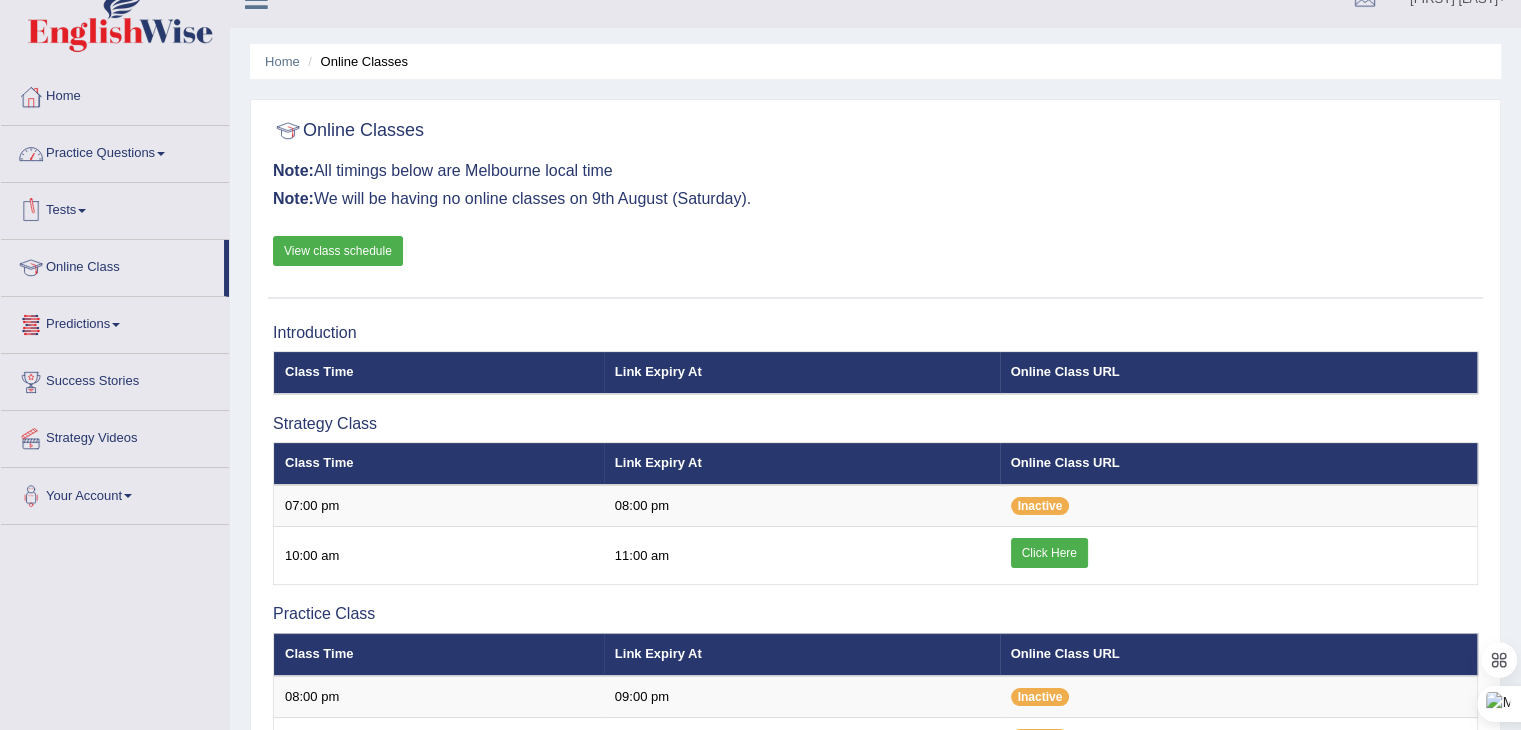 click on "Practice Questions" at bounding box center (115, 151) 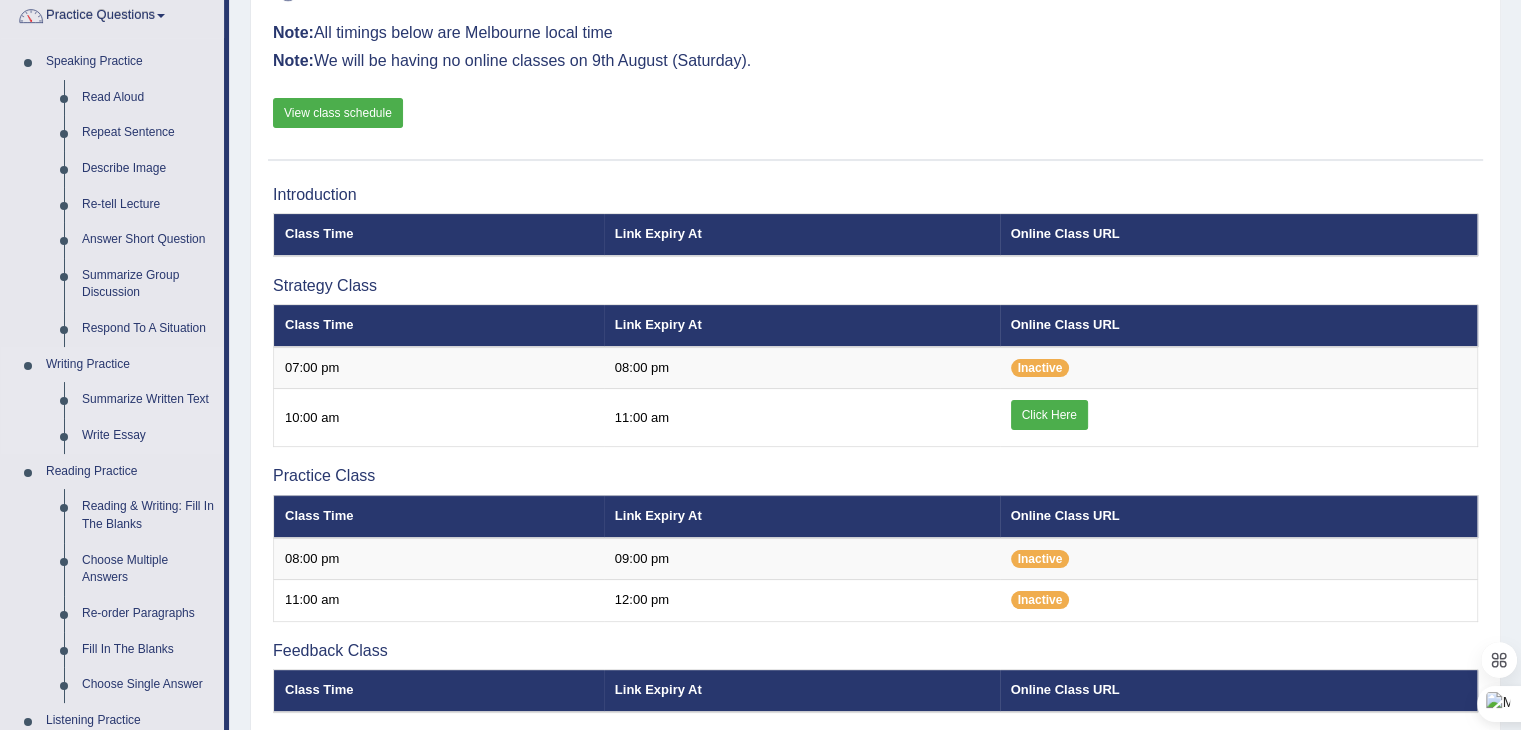 scroll, scrollTop: 130, scrollLeft: 0, axis: vertical 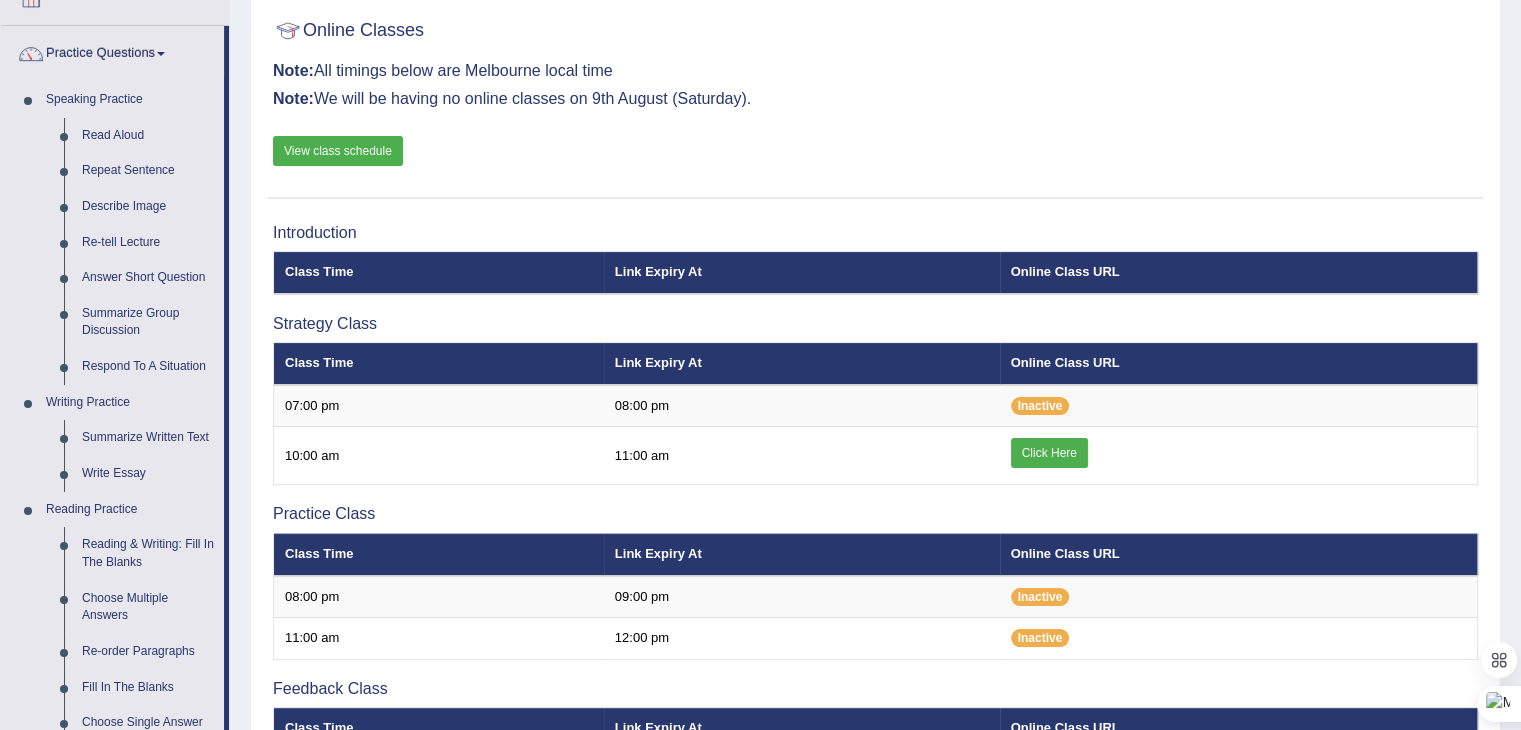 click on "View class schedule" at bounding box center [338, 151] 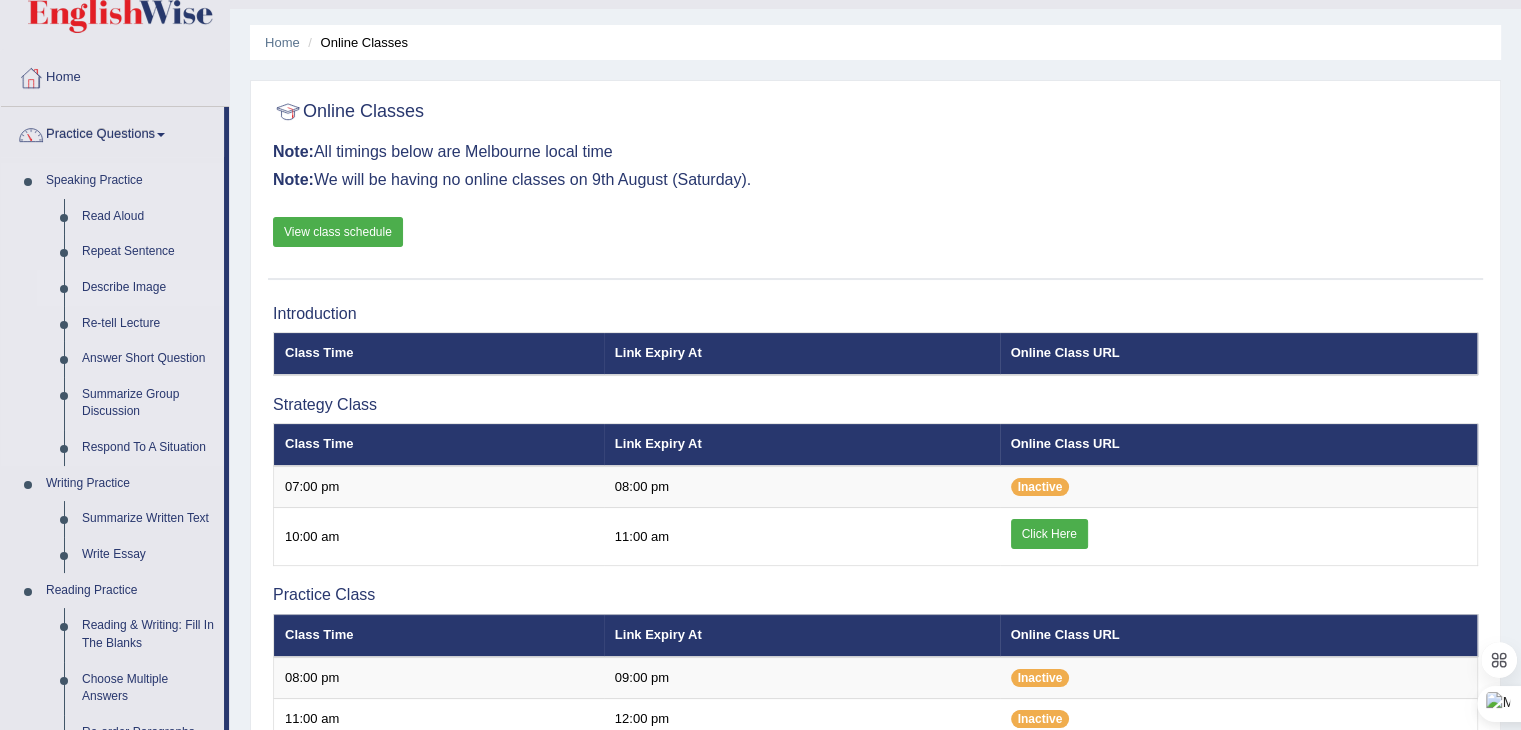scroll, scrollTop: 0, scrollLeft: 0, axis: both 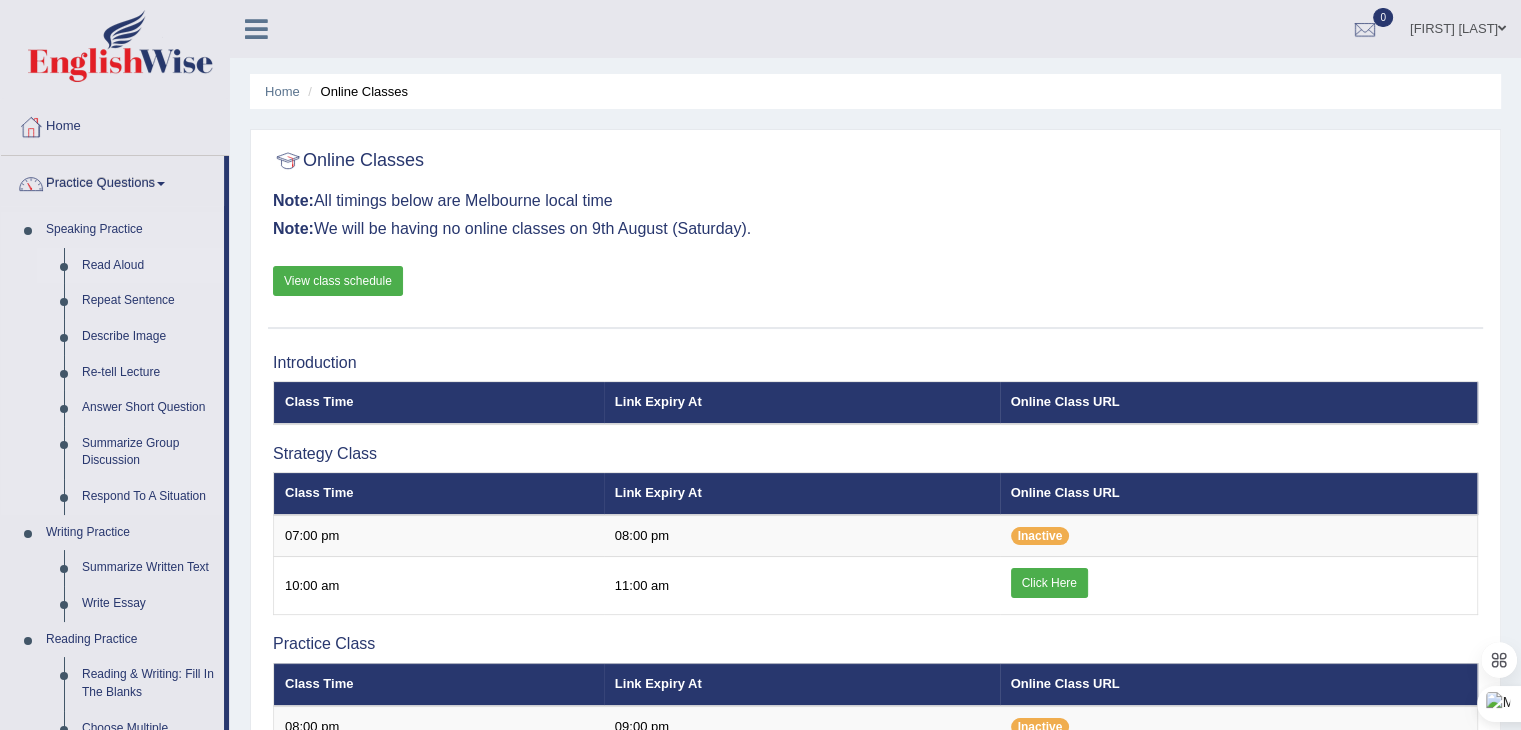 click on "Read Aloud" at bounding box center (148, 266) 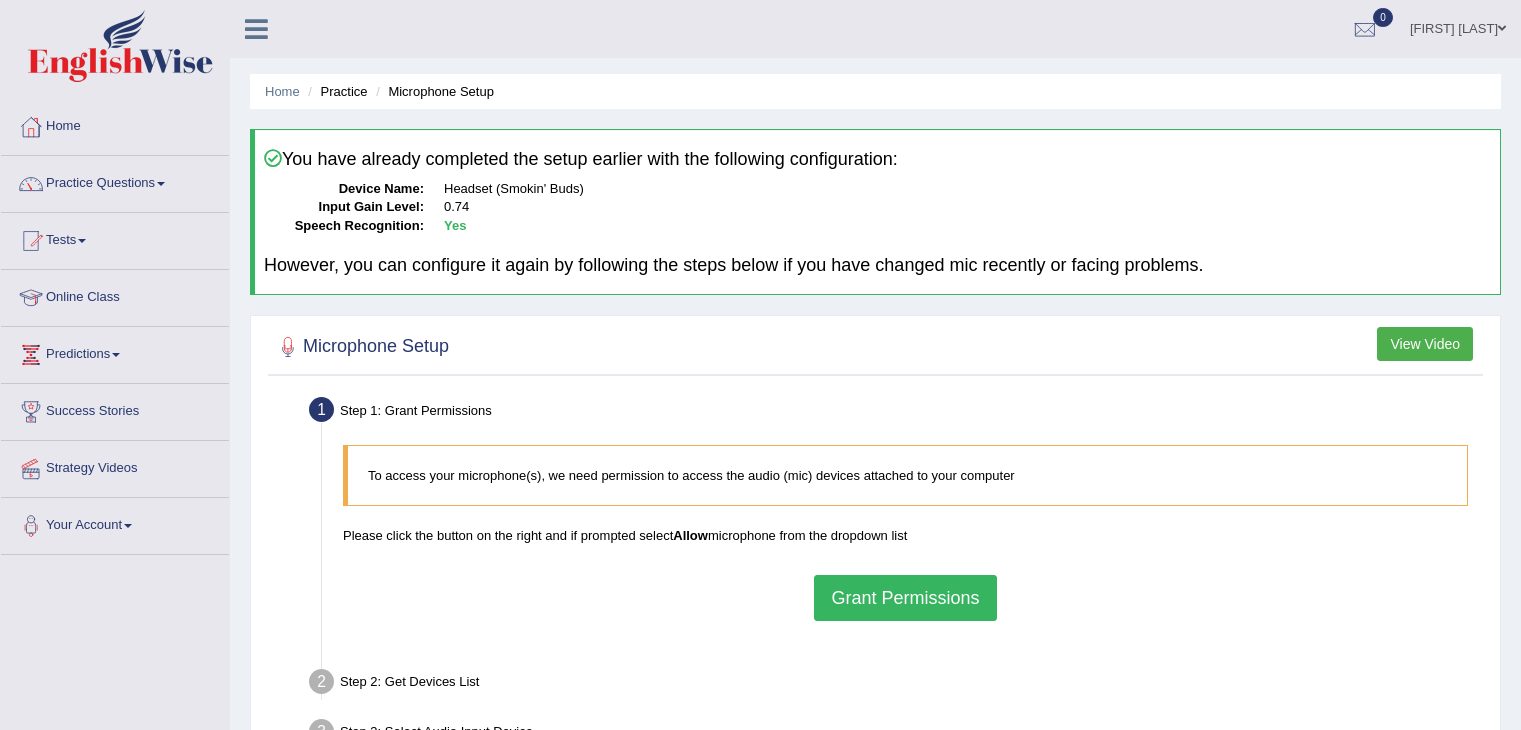 scroll, scrollTop: 0, scrollLeft: 0, axis: both 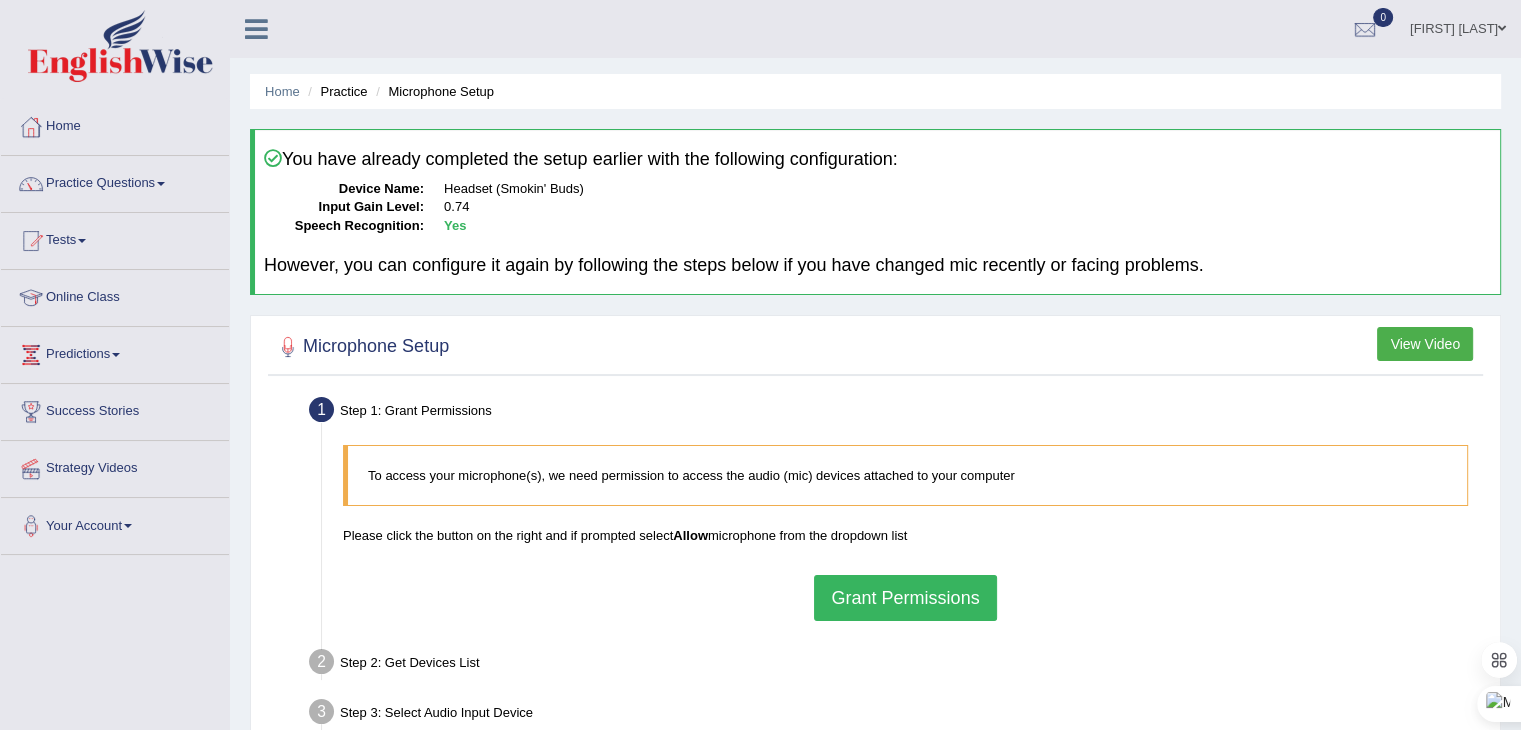 click on "Grant Permissions" at bounding box center [905, 598] 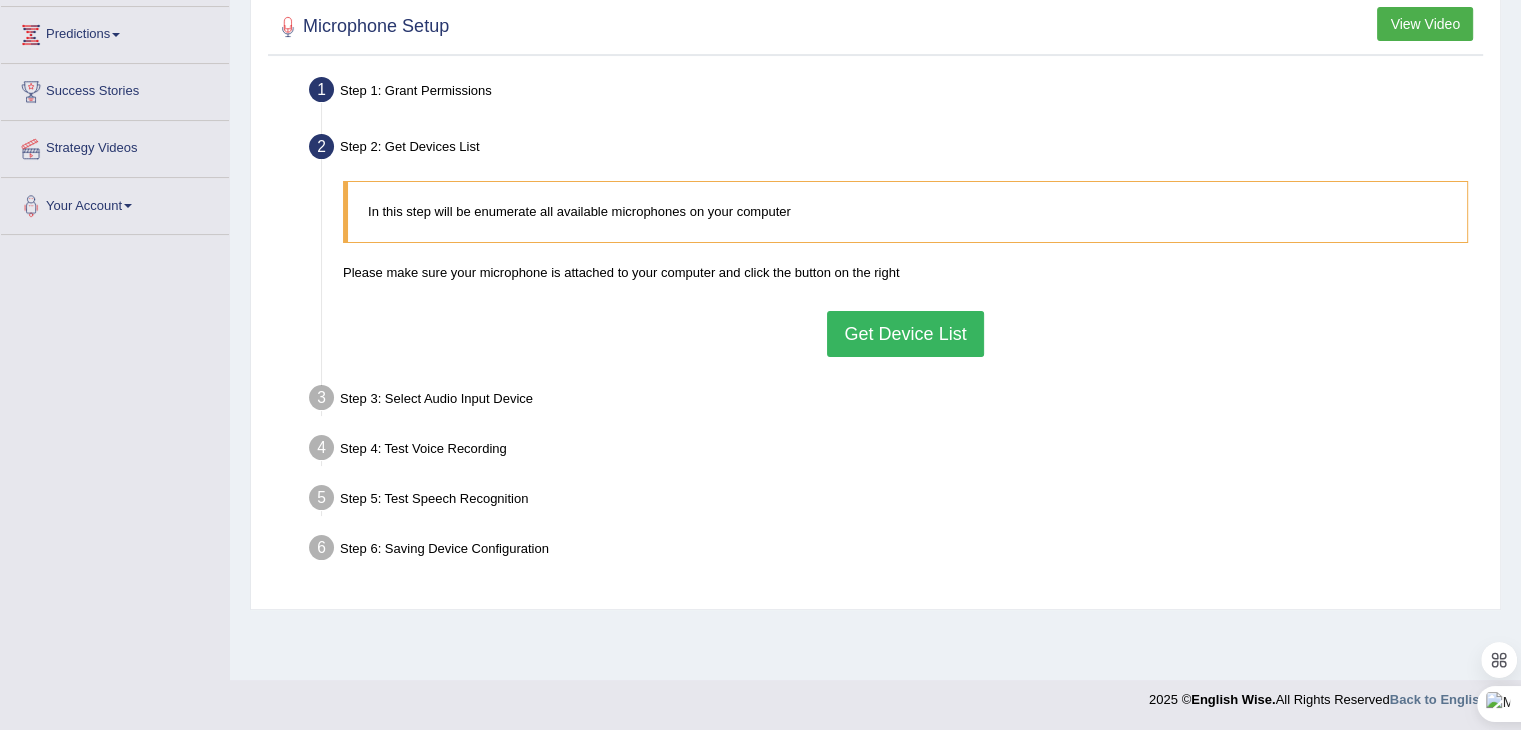 scroll, scrollTop: 0, scrollLeft: 0, axis: both 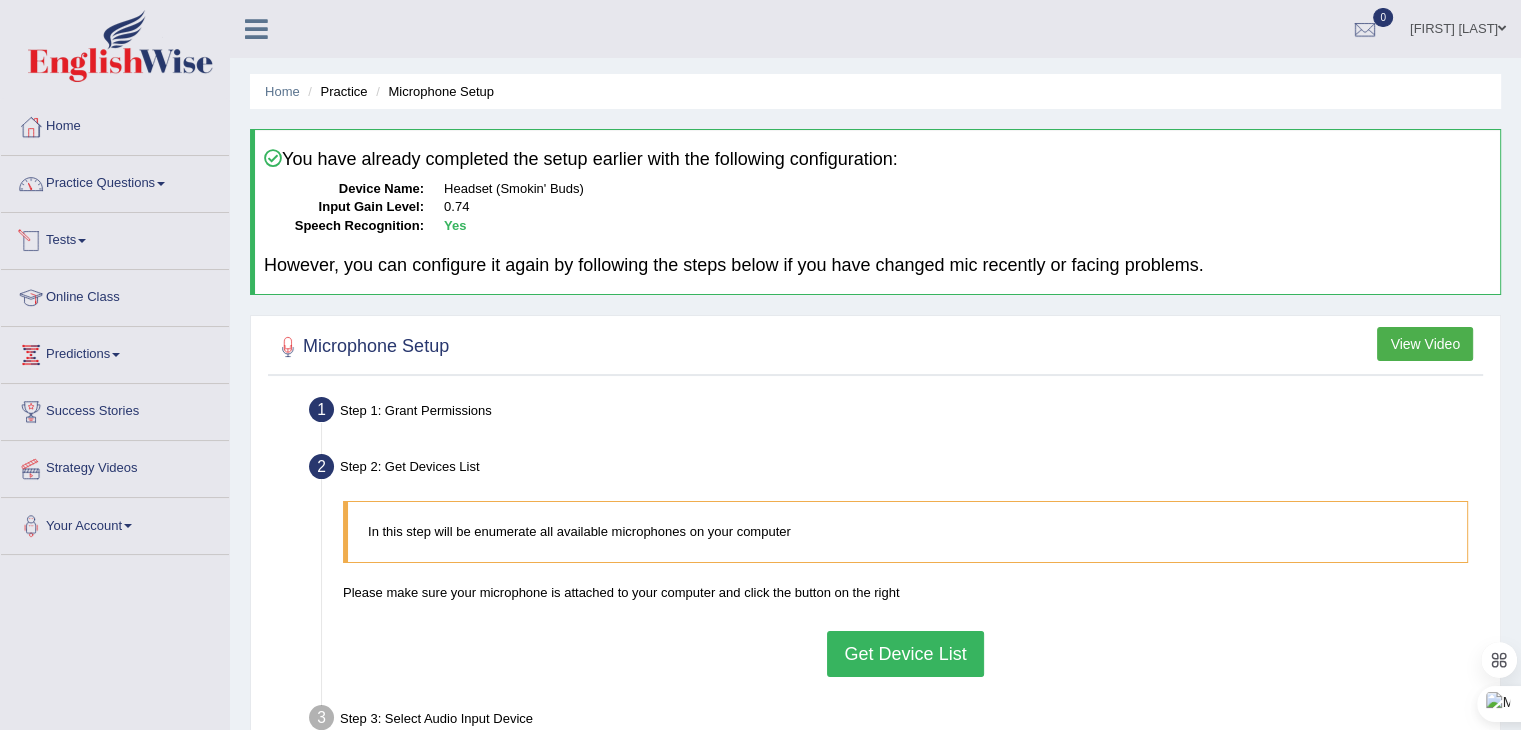 click on "Practice Questions" at bounding box center [115, 181] 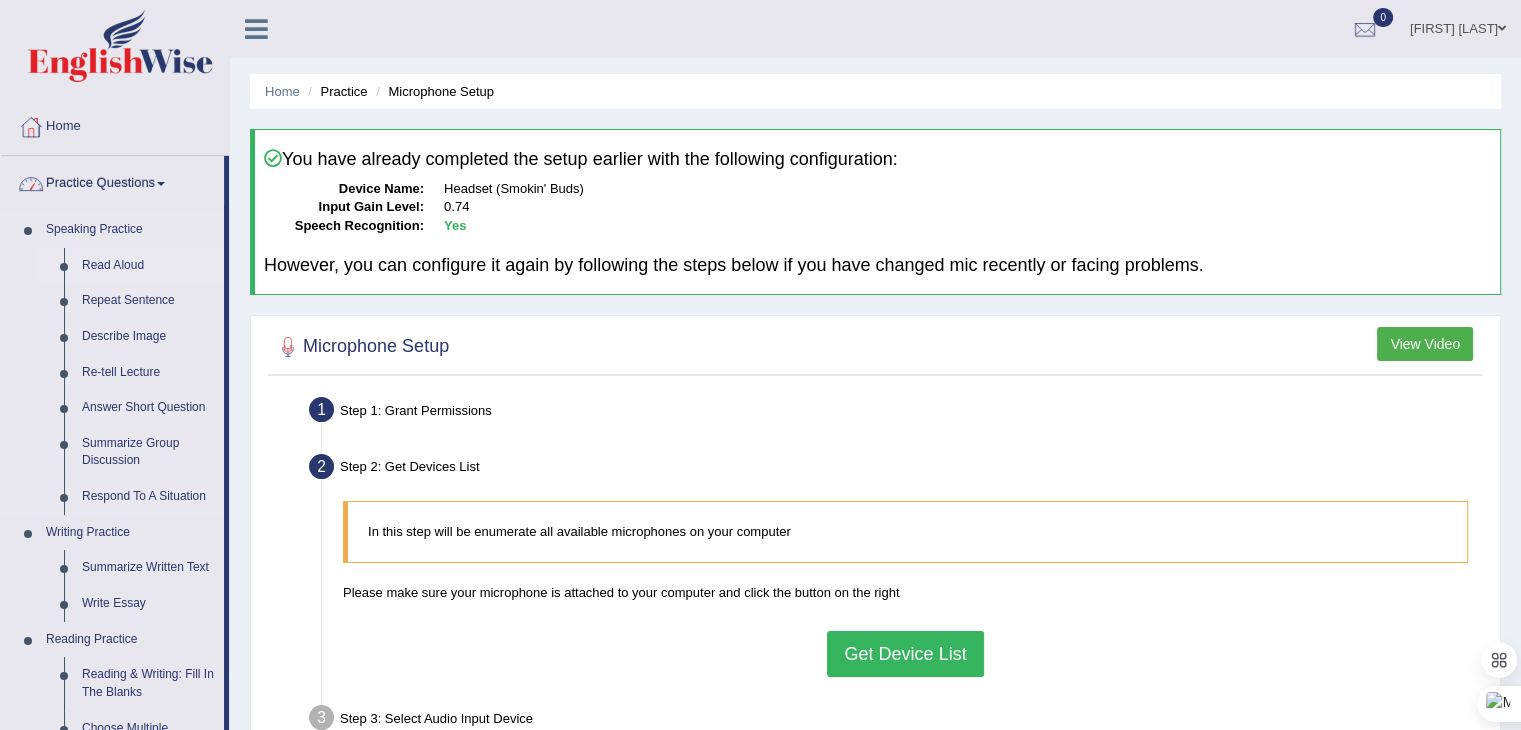 click on "Read Aloud" at bounding box center (148, 266) 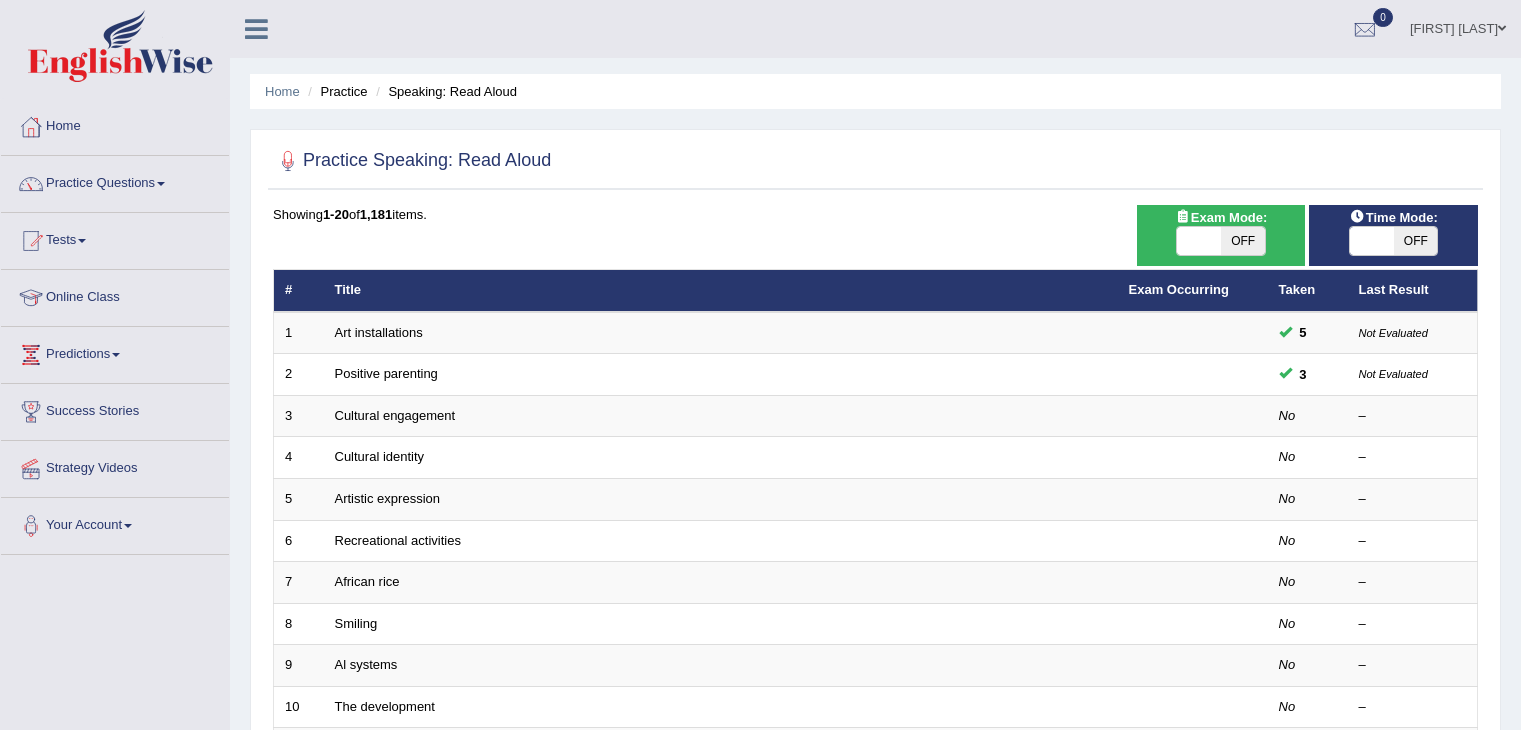 scroll, scrollTop: 0, scrollLeft: 0, axis: both 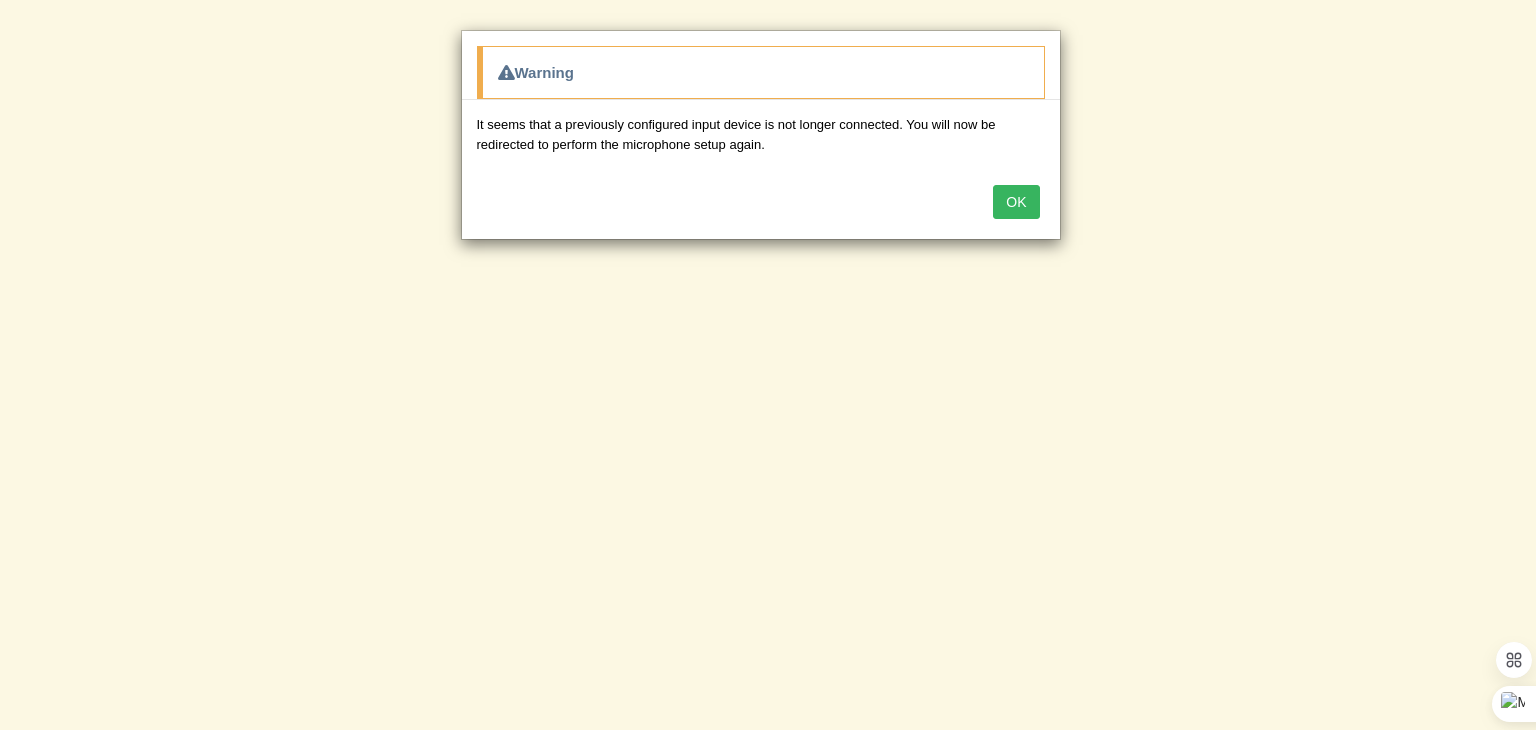 click on "OK" at bounding box center (1016, 202) 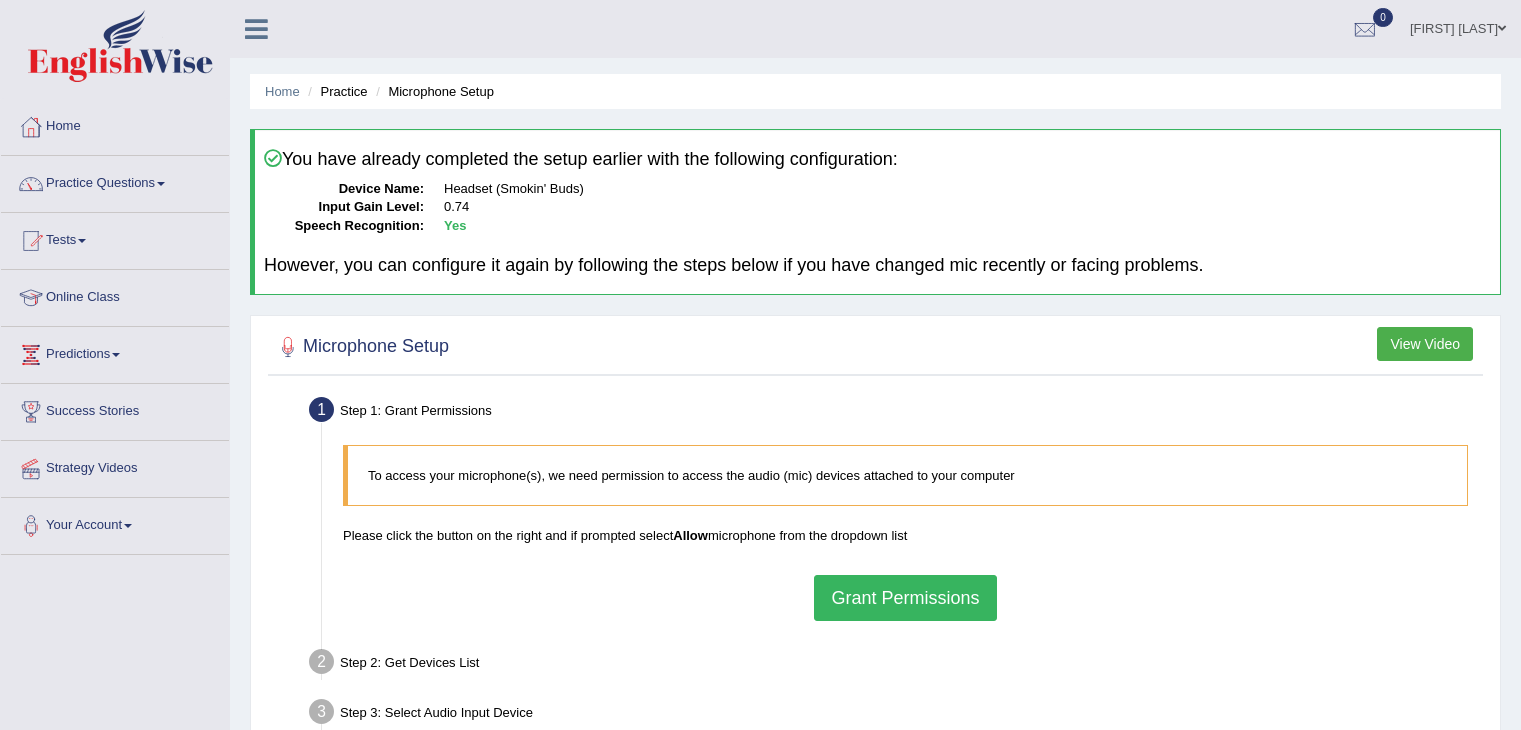 scroll, scrollTop: 0, scrollLeft: 0, axis: both 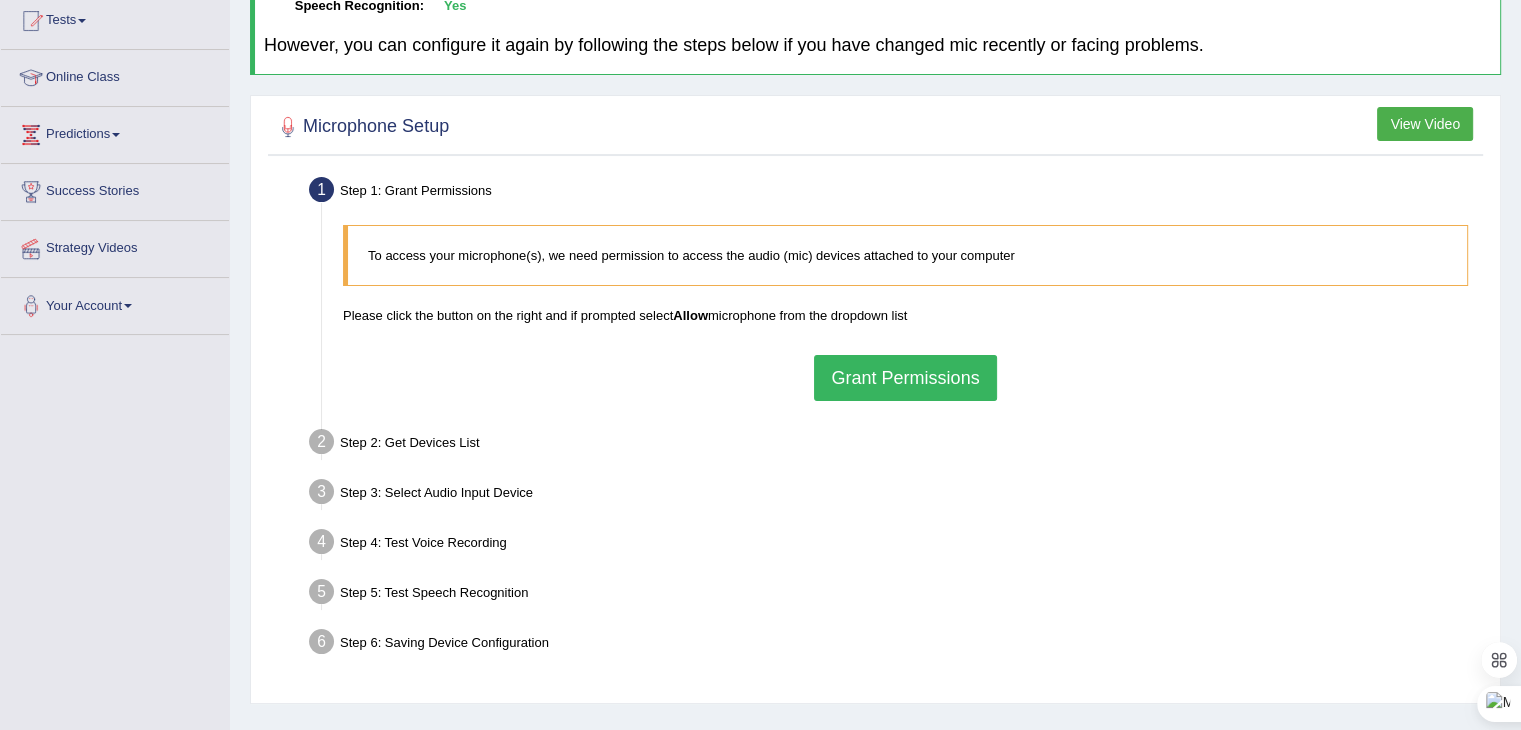 click on "Grant Permissions" at bounding box center [905, 378] 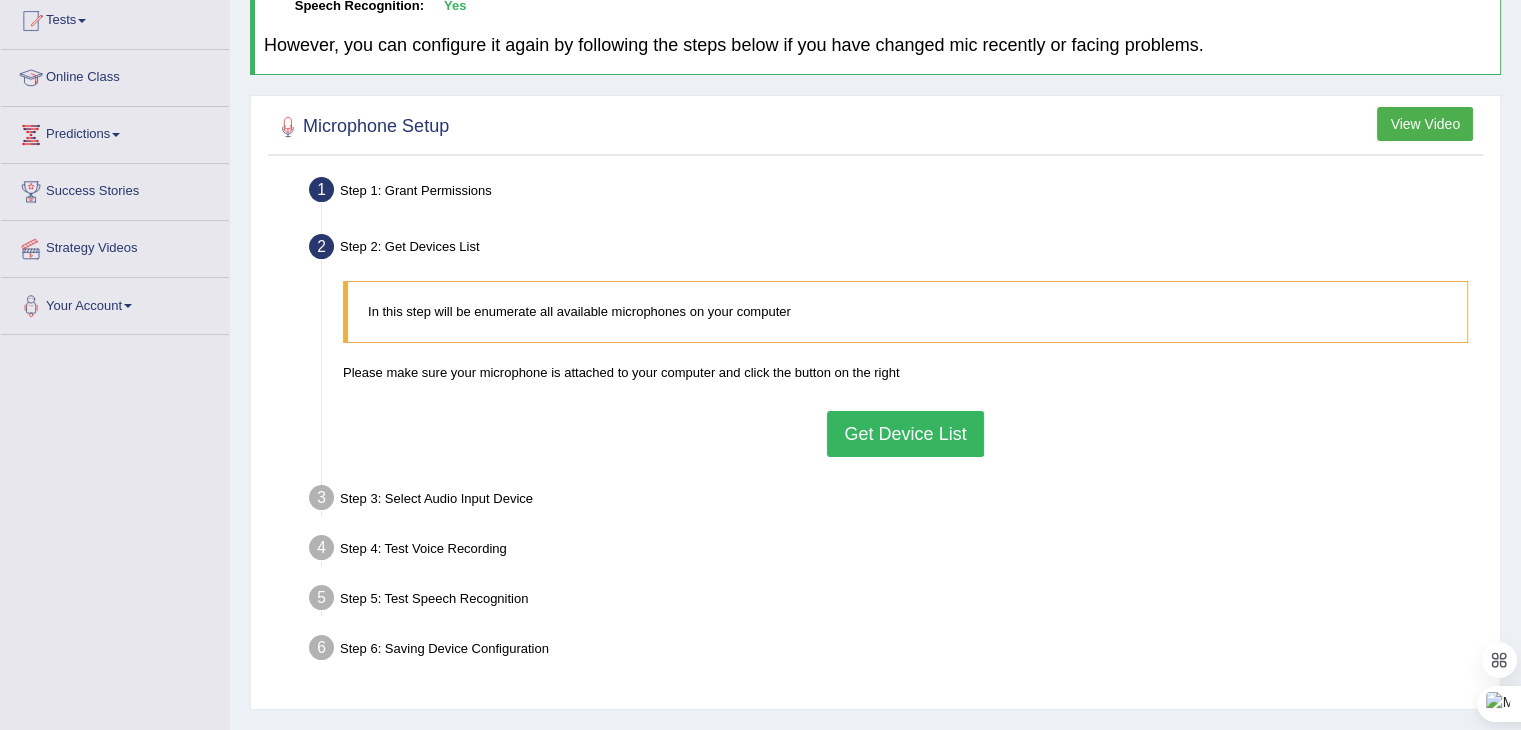 click on "Get Device List" at bounding box center [905, 434] 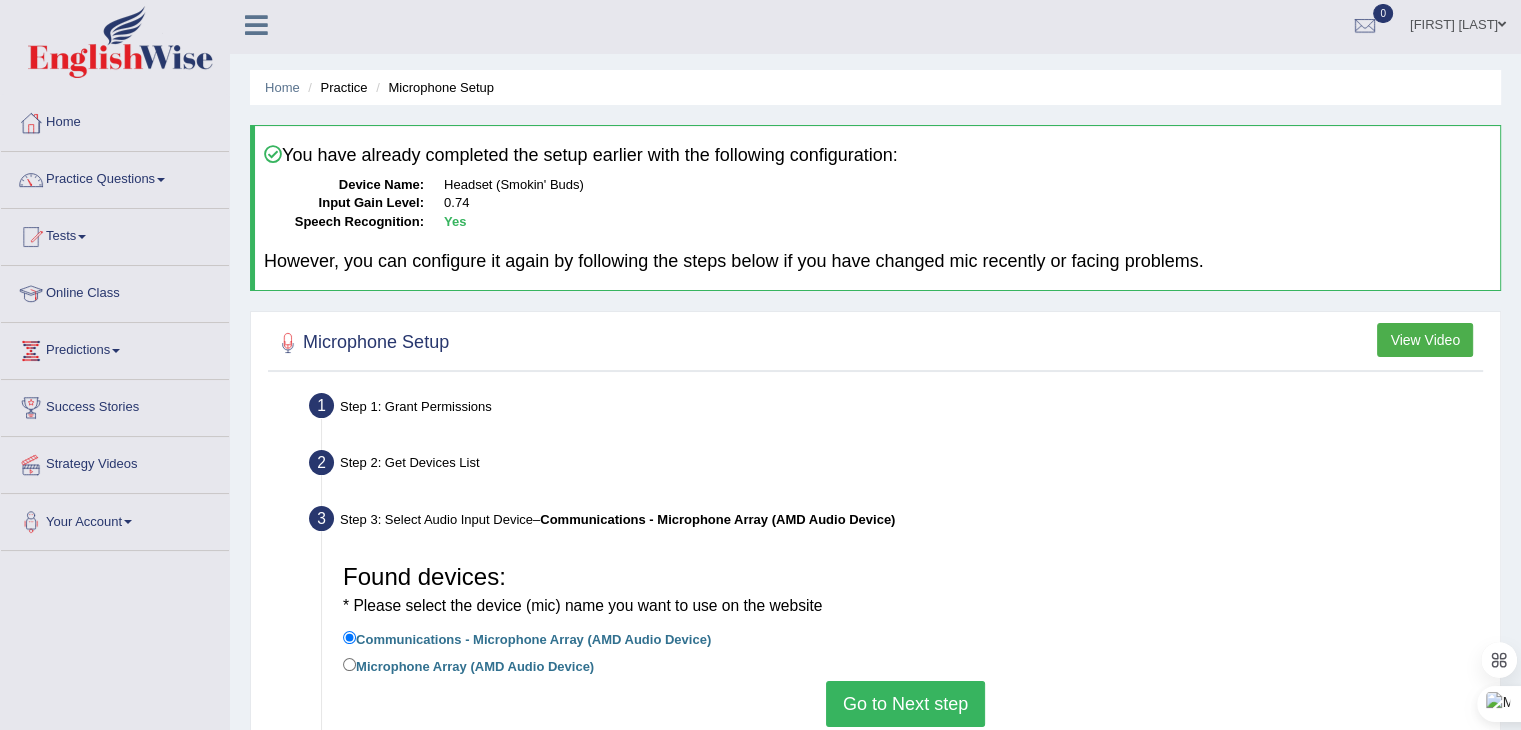 scroll, scrollTop: 0, scrollLeft: 0, axis: both 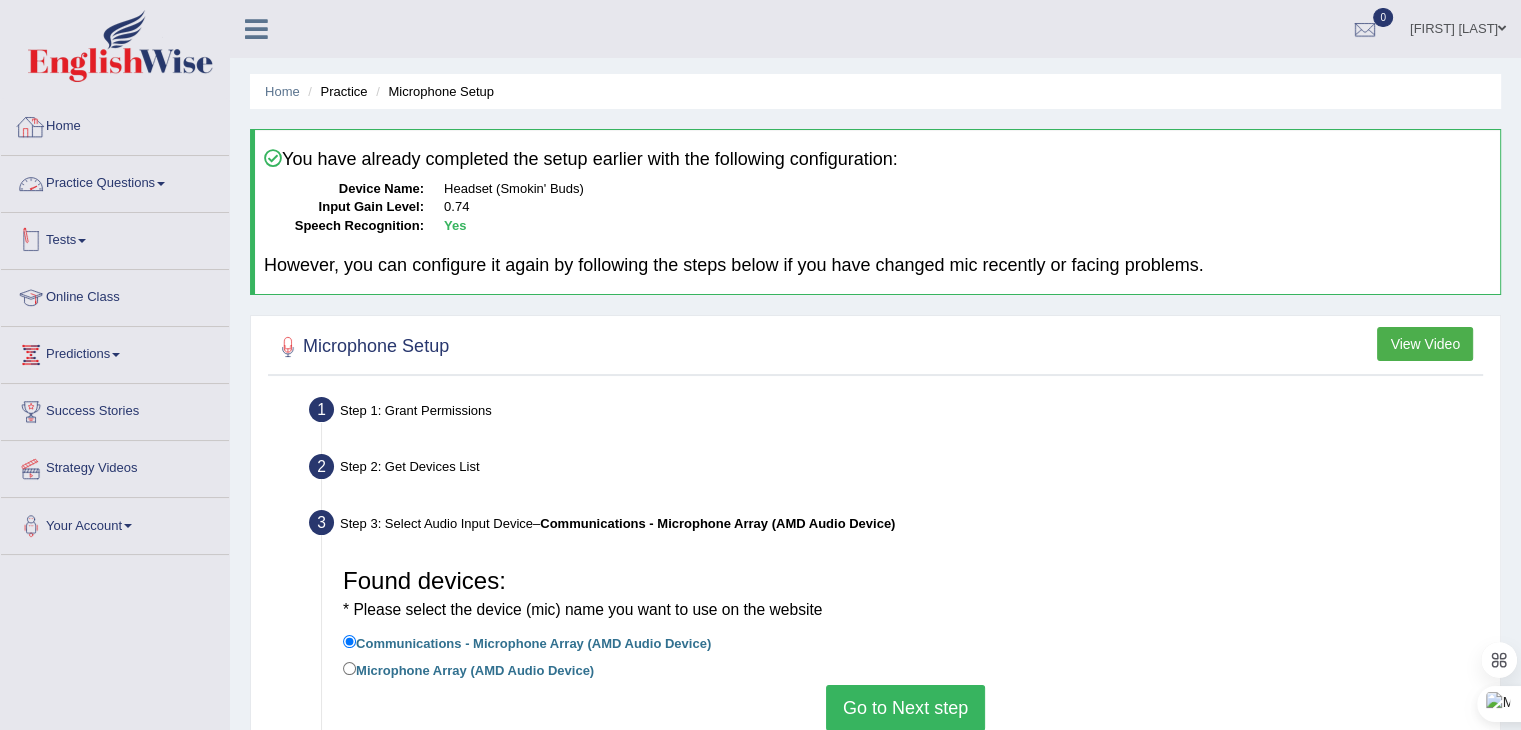 click on "Practice Questions" at bounding box center [115, 181] 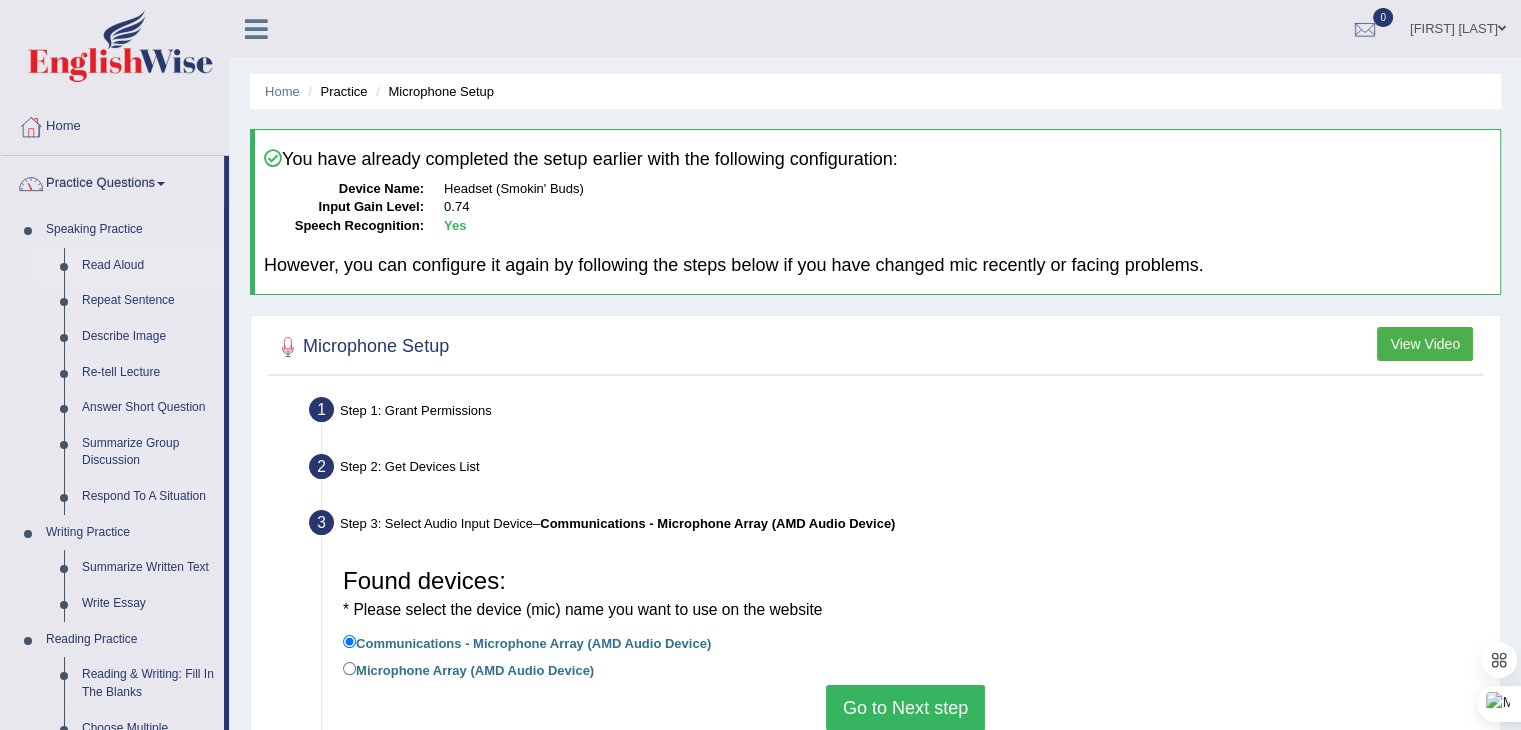 click on "Read Aloud" at bounding box center [148, 266] 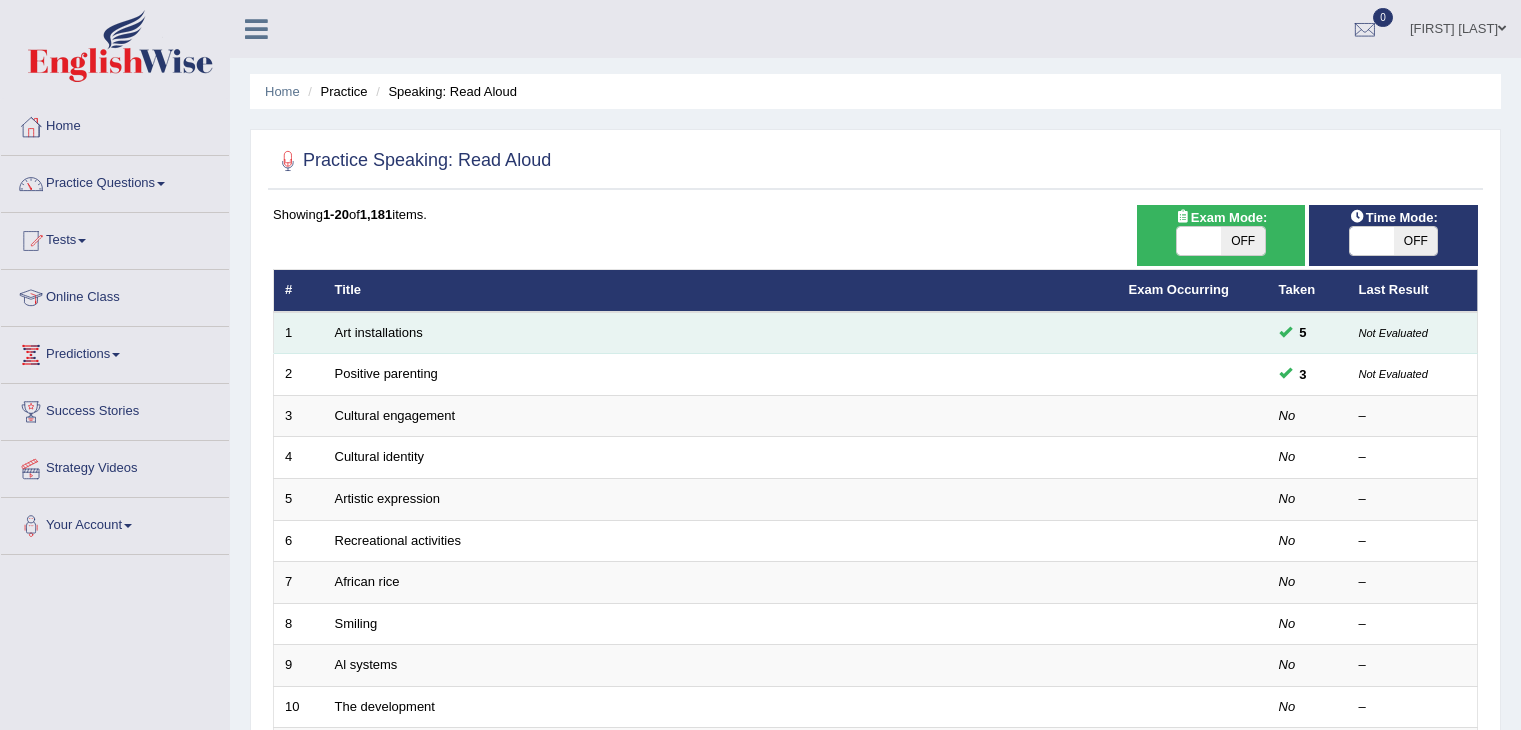 scroll, scrollTop: 0, scrollLeft: 0, axis: both 